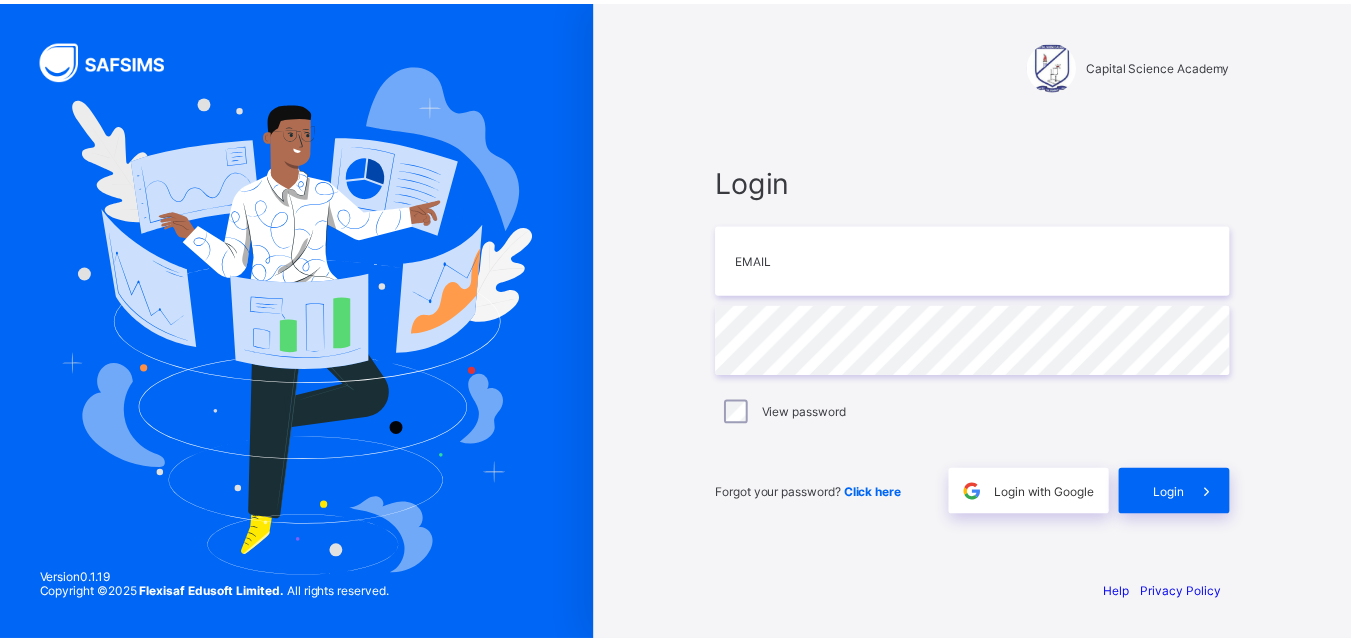 scroll, scrollTop: 0, scrollLeft: 0, axis: both 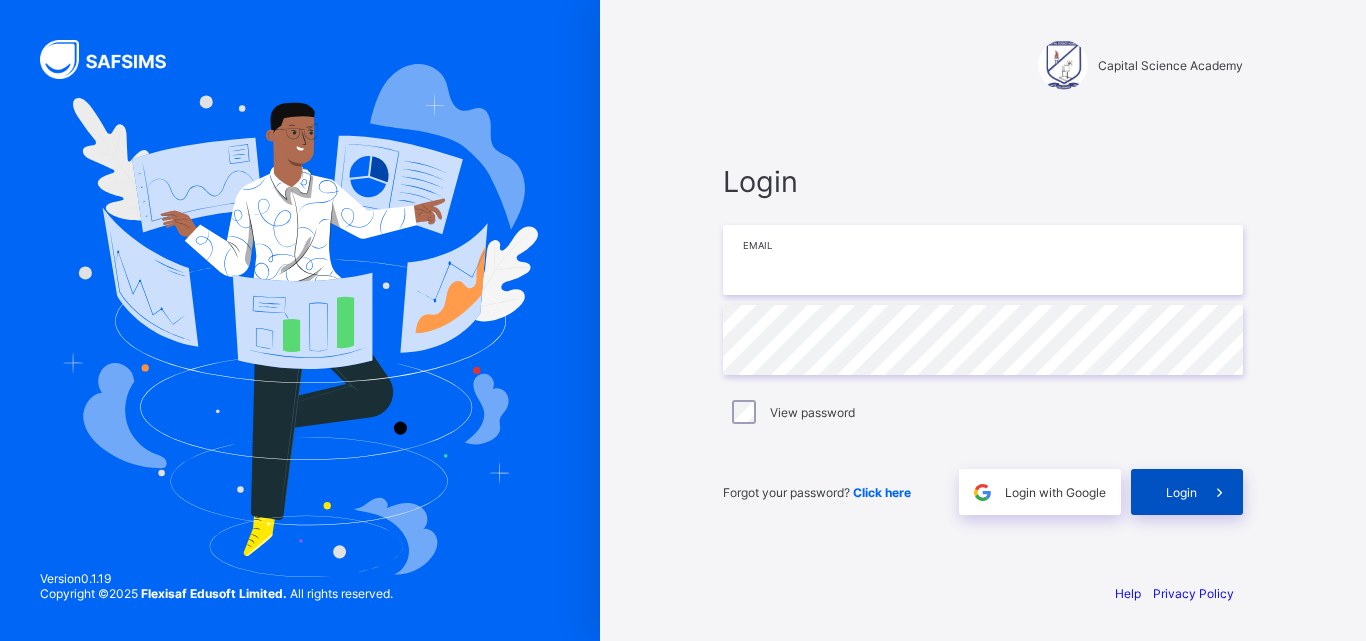type on "**********" 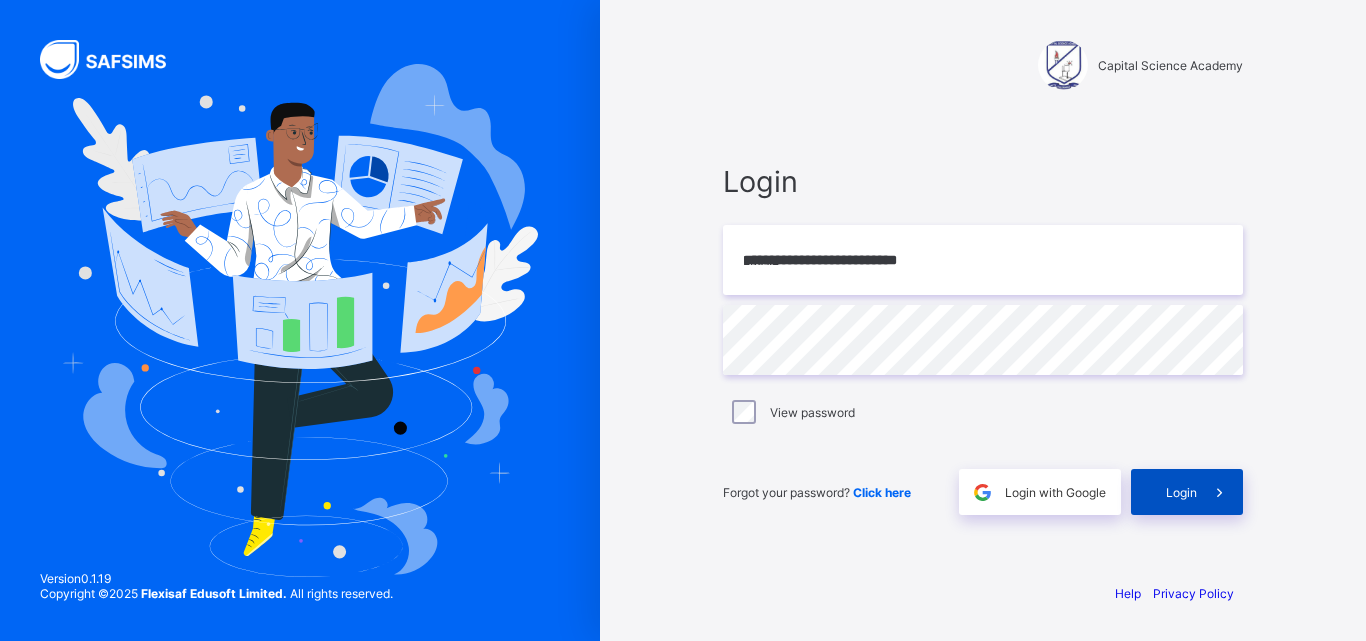 click on "Login" at bounding box center [1187, 492] 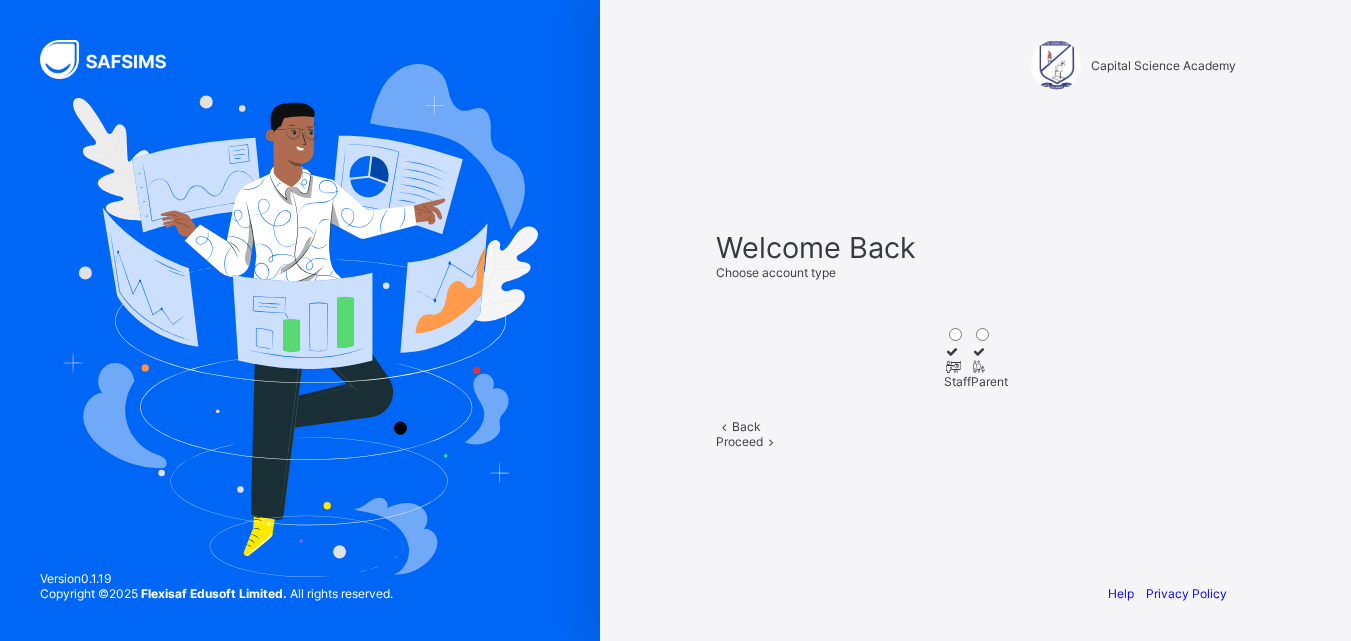 click at bounding box center (952, 366) 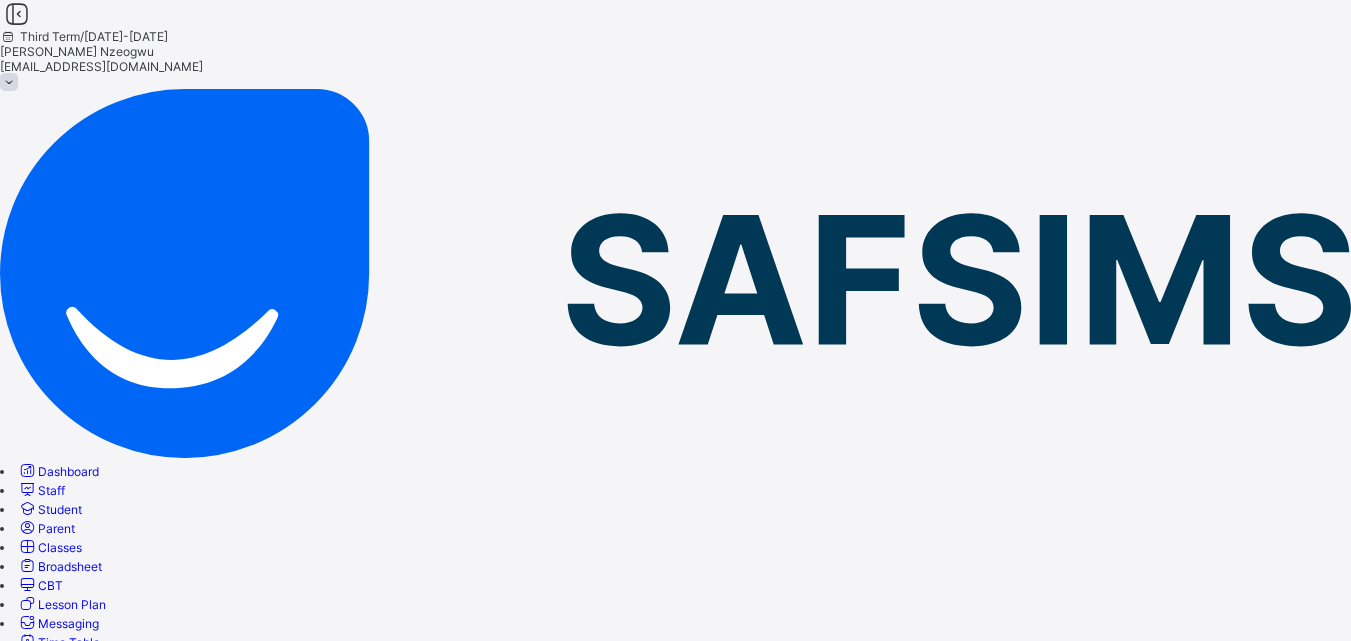 click on "Classes" at bounding box center [60, 547] 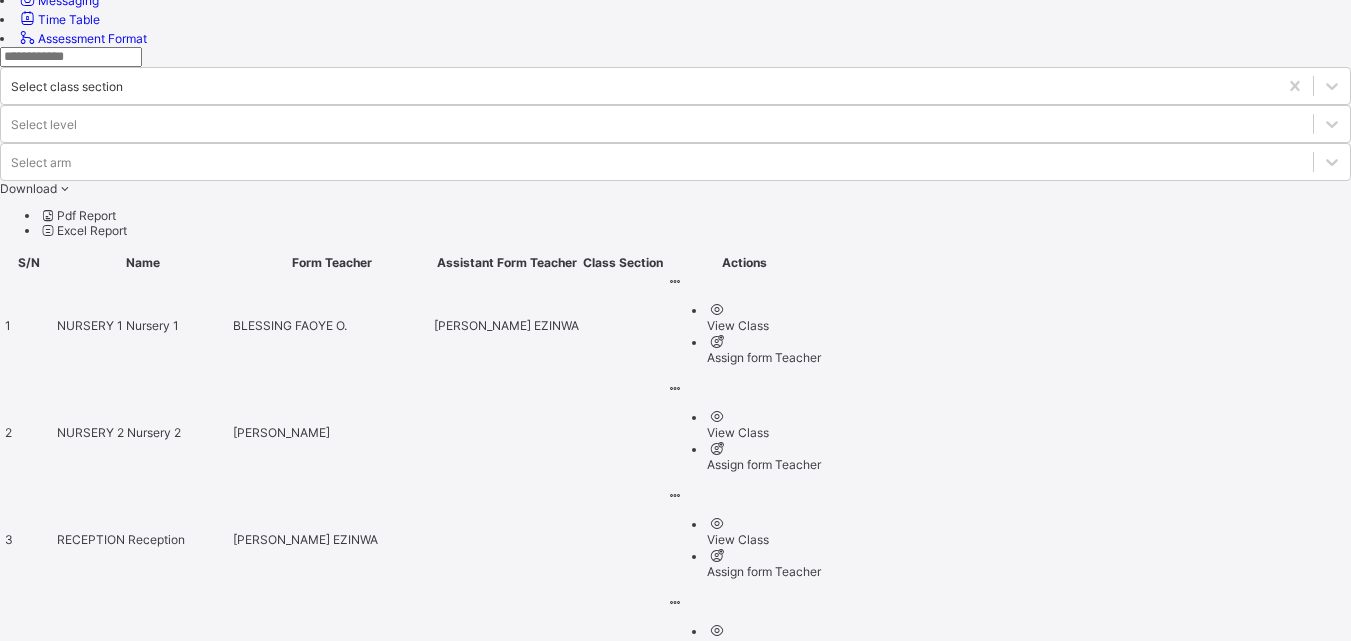 scroll, scrollTop: 635, scrollLeft: 0, axis: vertical 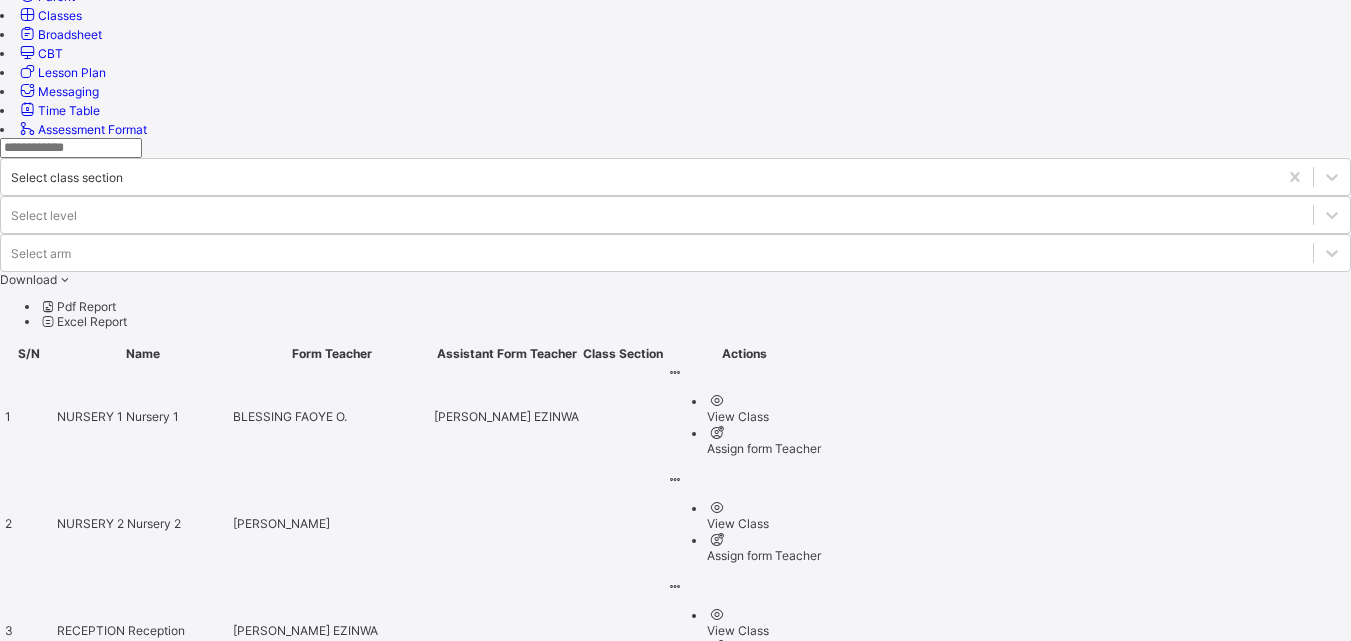 click on "Assign form Teacher" at bounding box center (764, 1197) 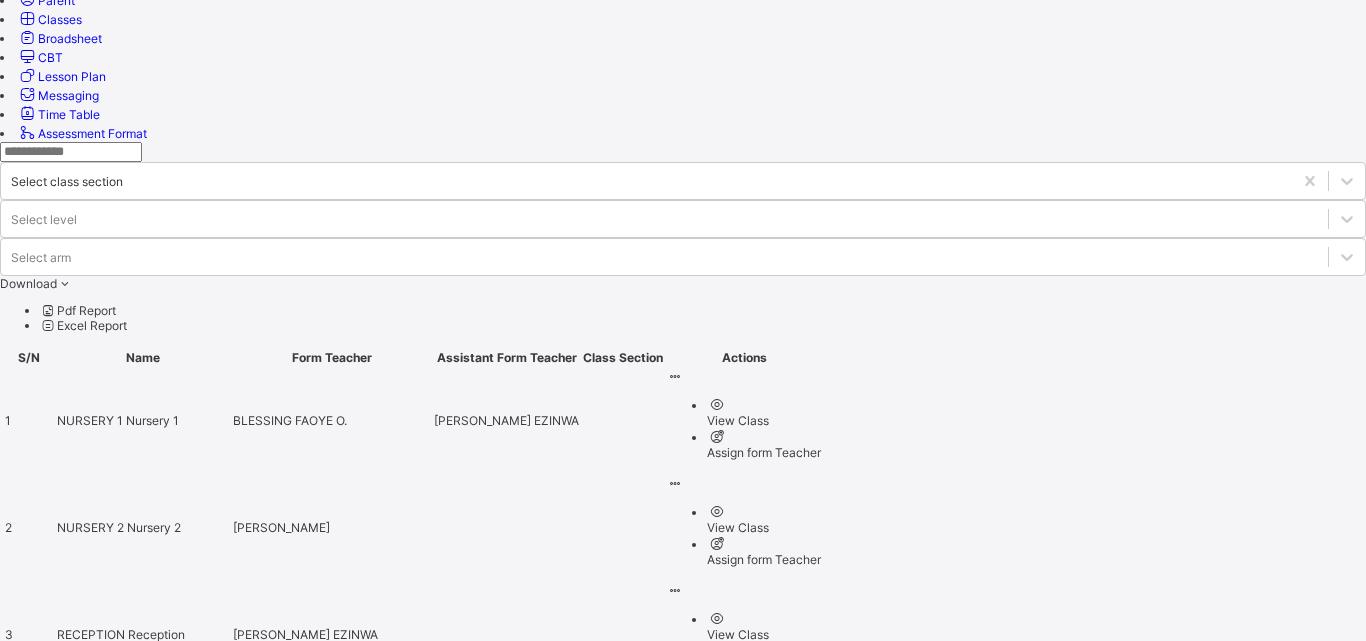click on "[PERSON_NAME]" at bounding box center (58, 3286) 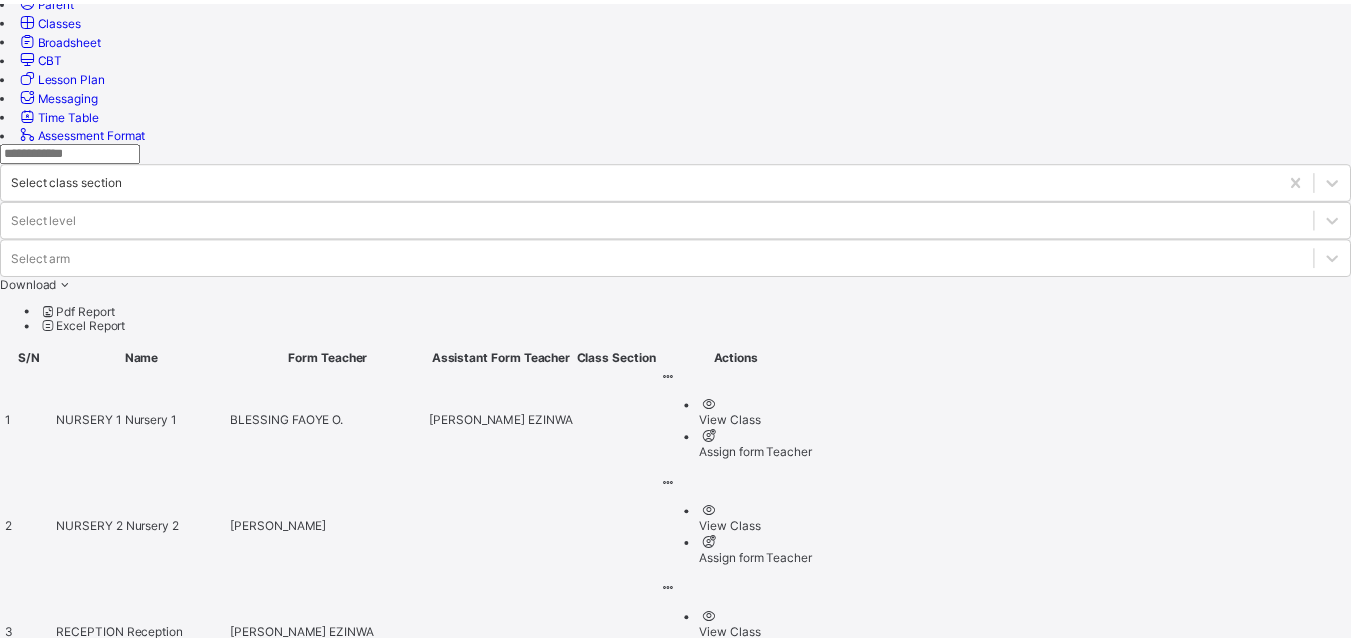 scroll, scrollTop: 0, scrollLeft: 0, axis: both 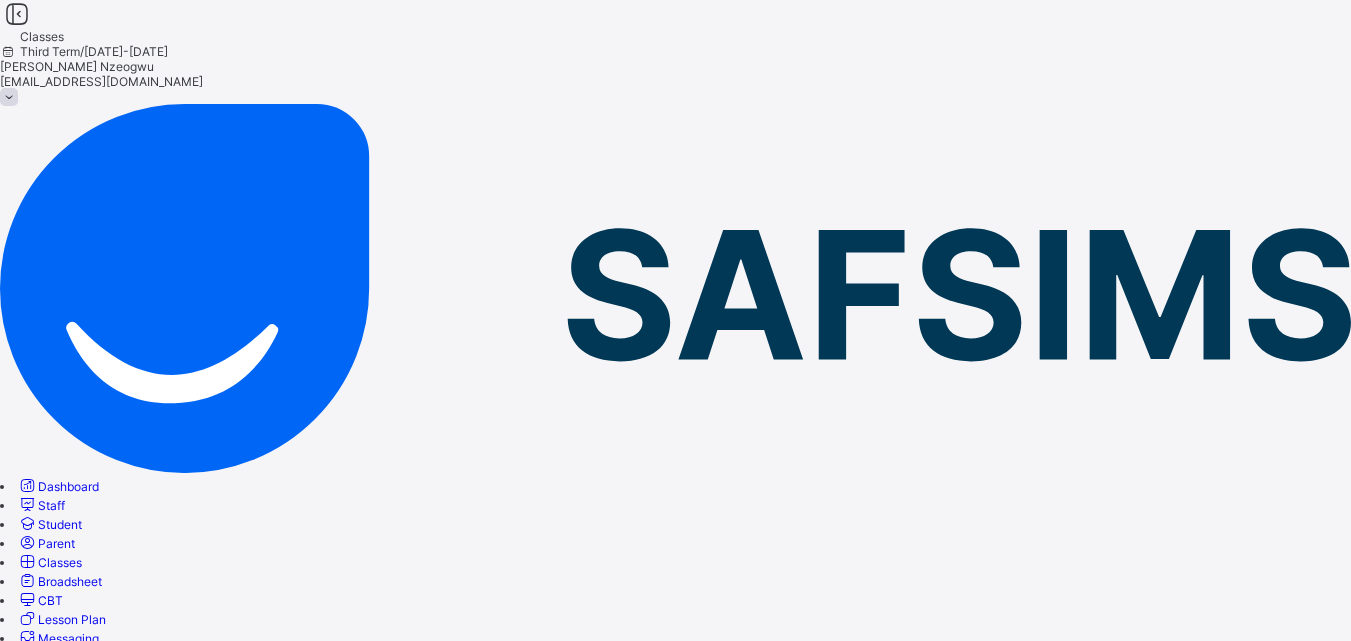 click on "Assign form Teacher" at bounding box center (764, 1530) 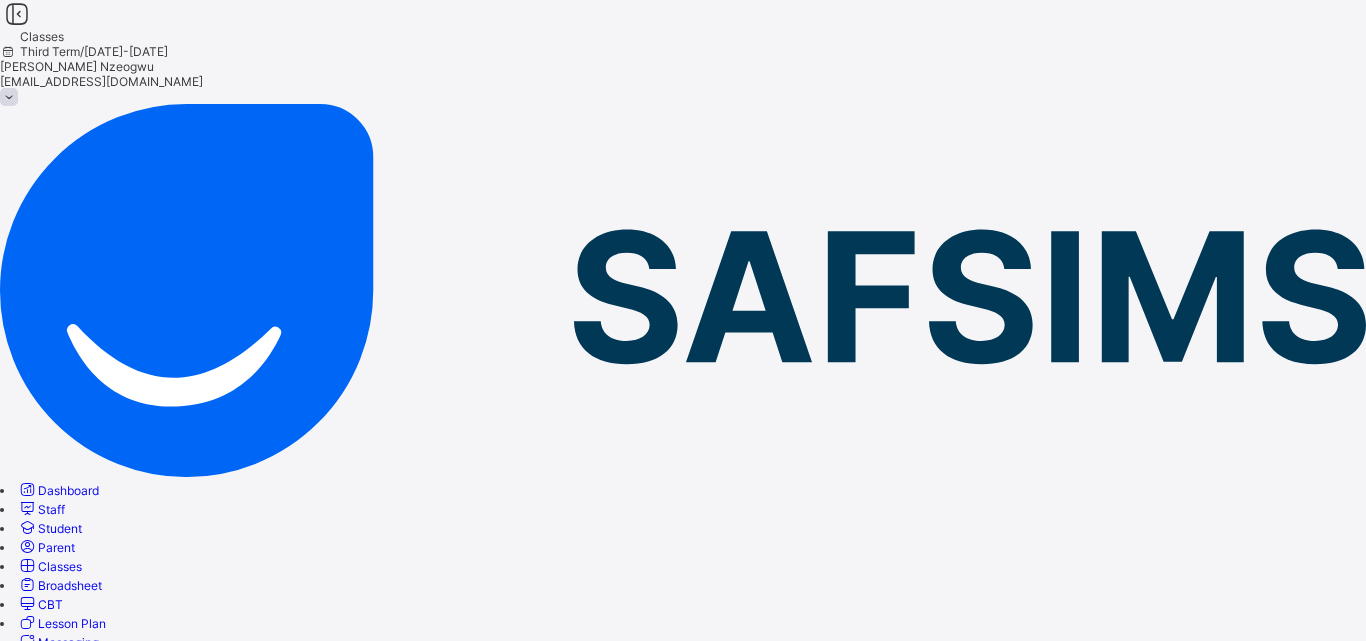 click on "[PERSON_NAME]" at bounding box center (59, 3823) 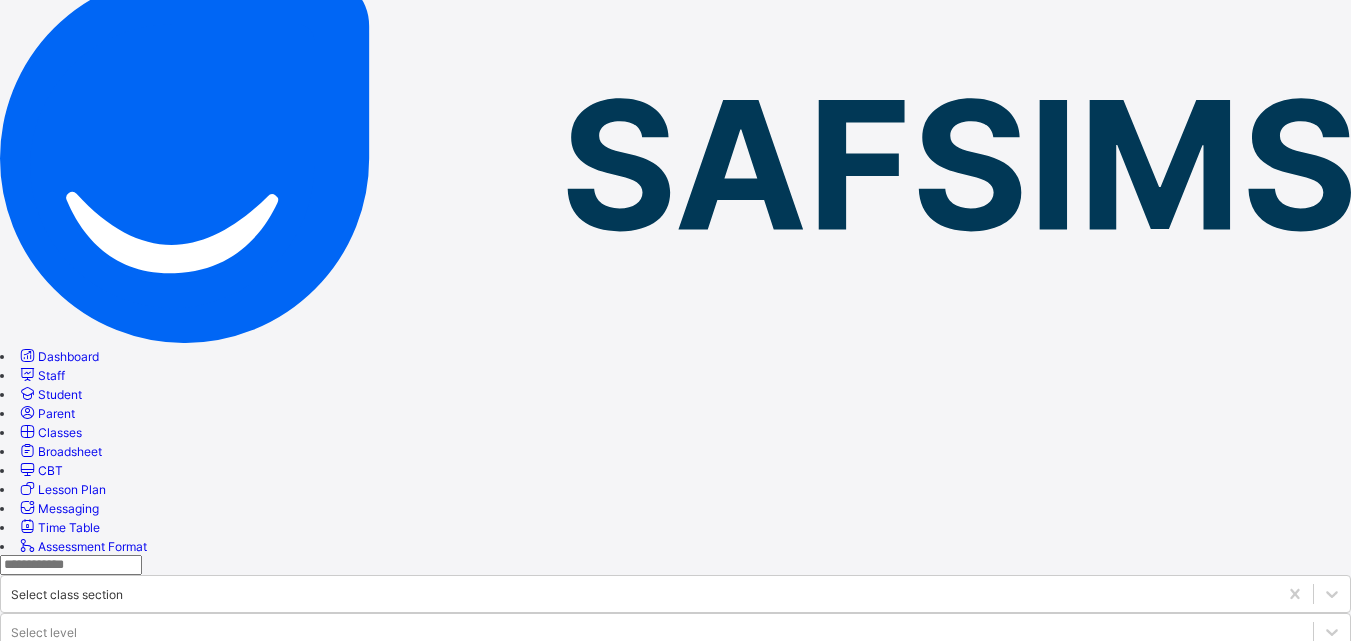 scroll, scrollTop: 142, scrollLeft: 0, axis: vertical 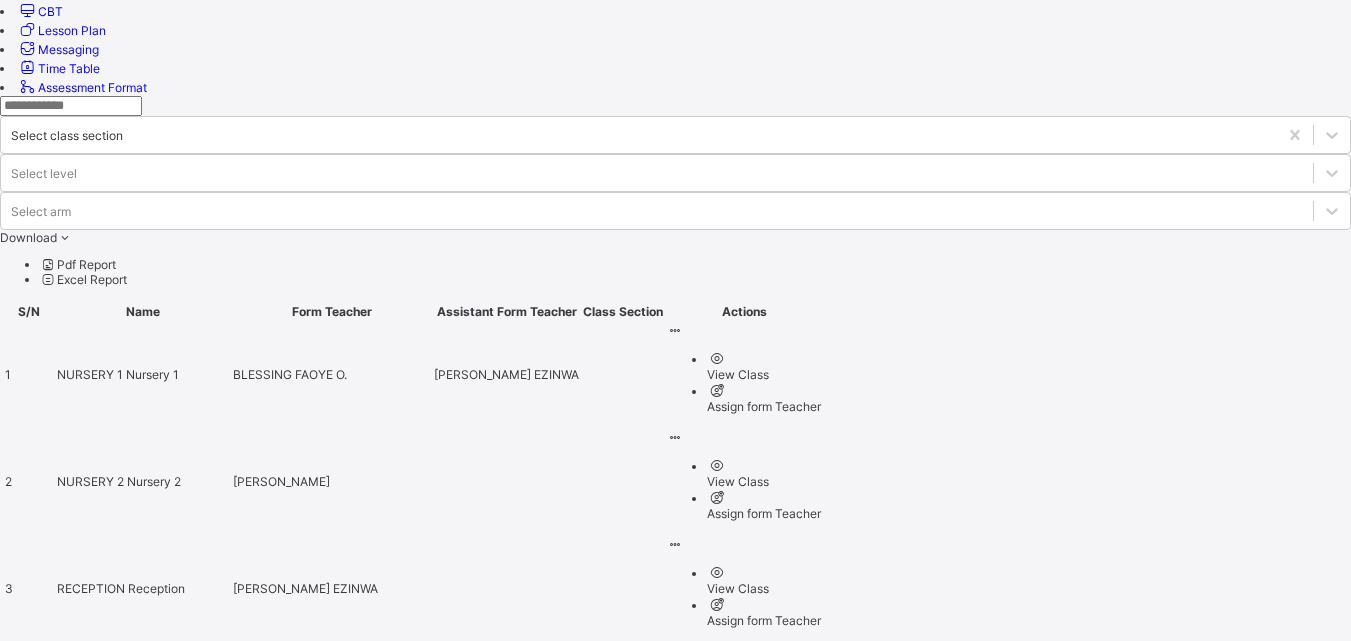click on "Assign form Teacher" at bounding box center [764, 1369] 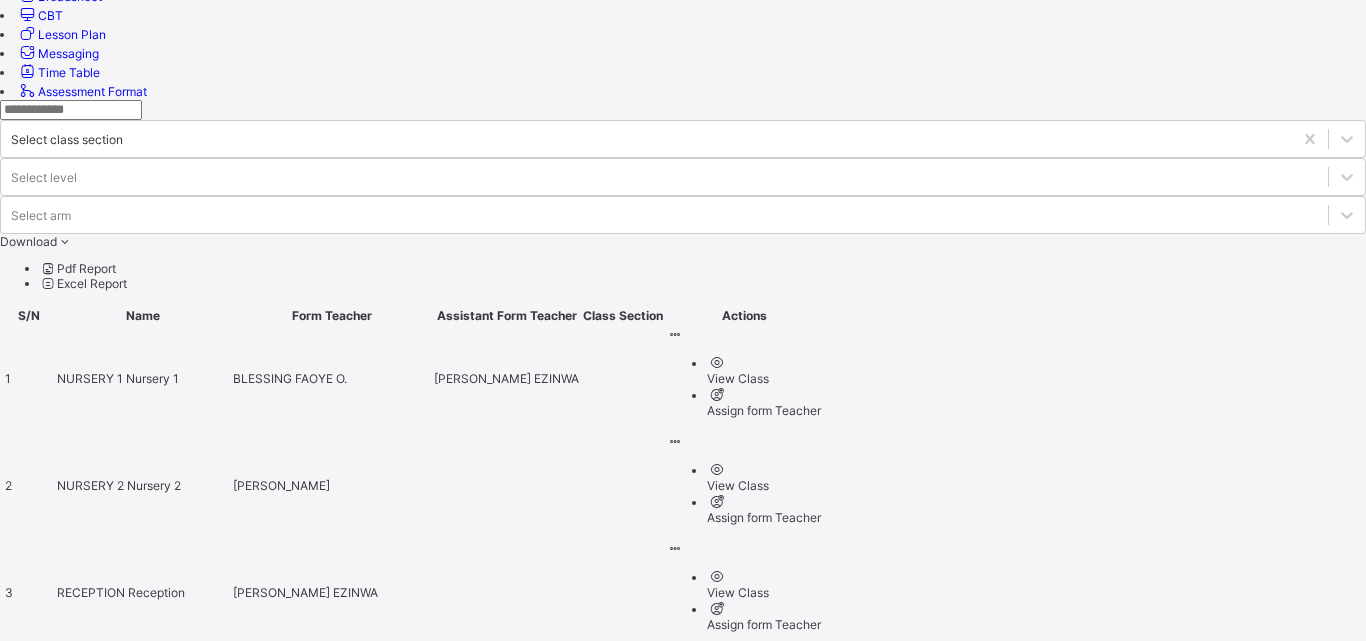 click on "[PERSON_NAME]" at bounding box center [683, 3259] 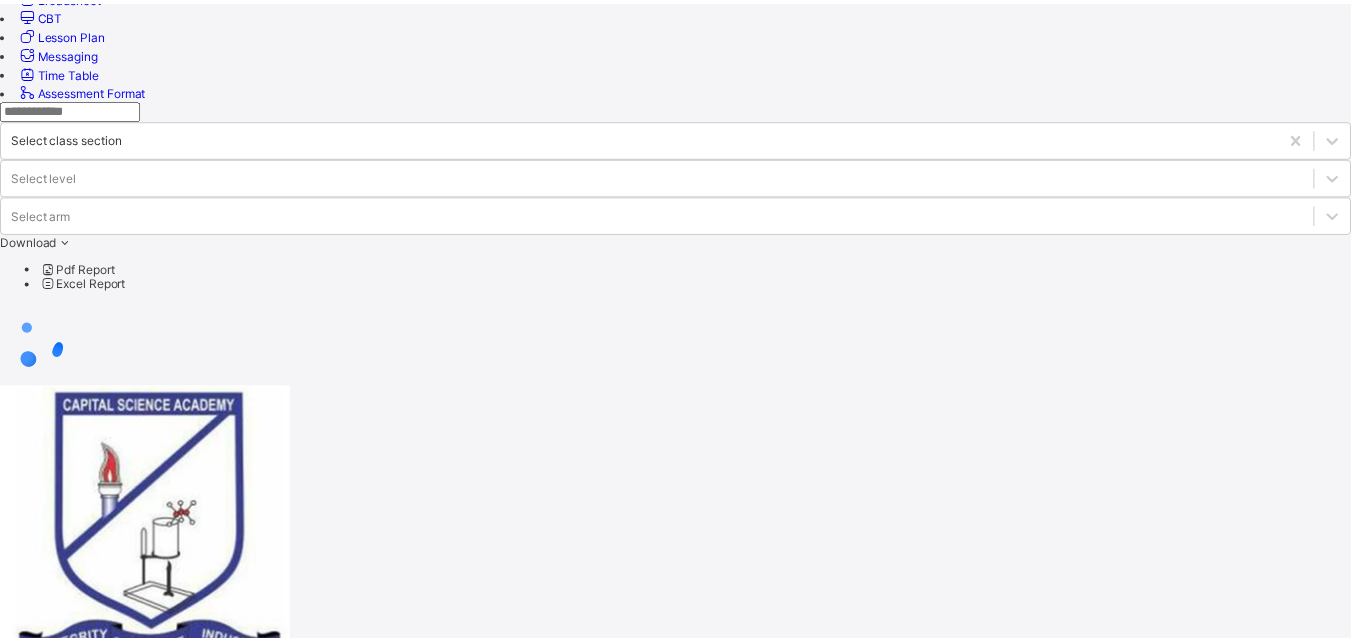 scroll, scrollTop: 0, scrollLeft: 0, axis: both 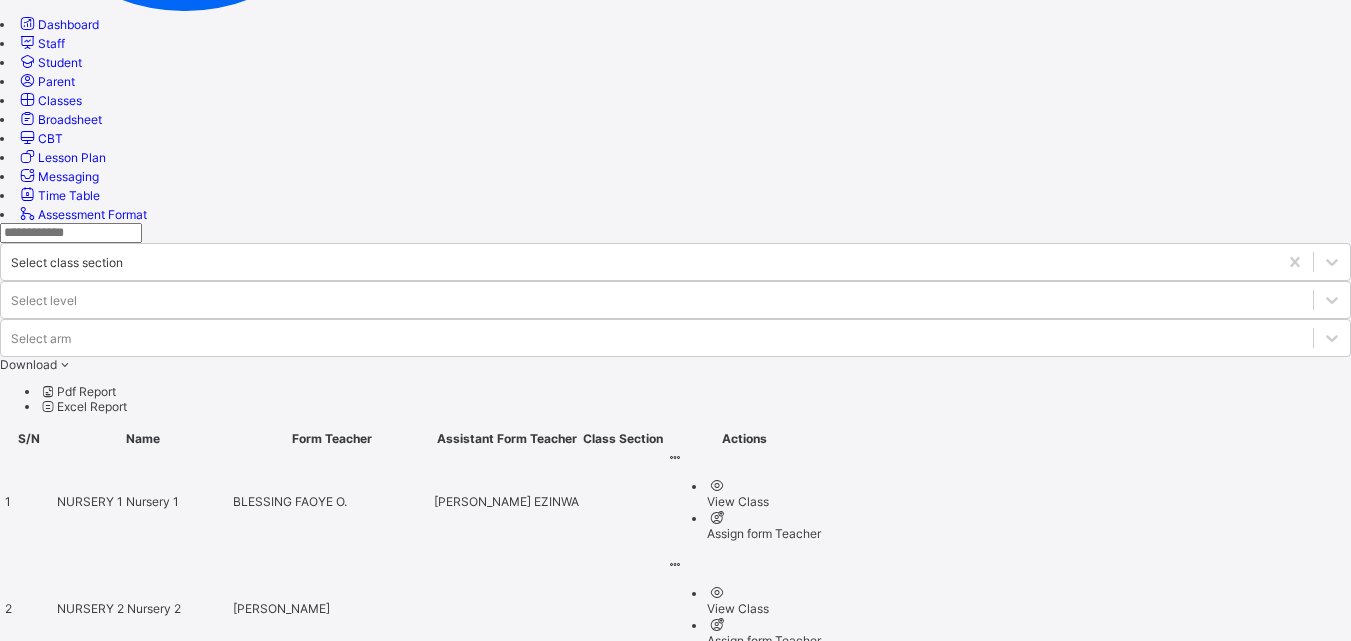 click on "Assign form Teacher" at bounding box center [764, 1710] 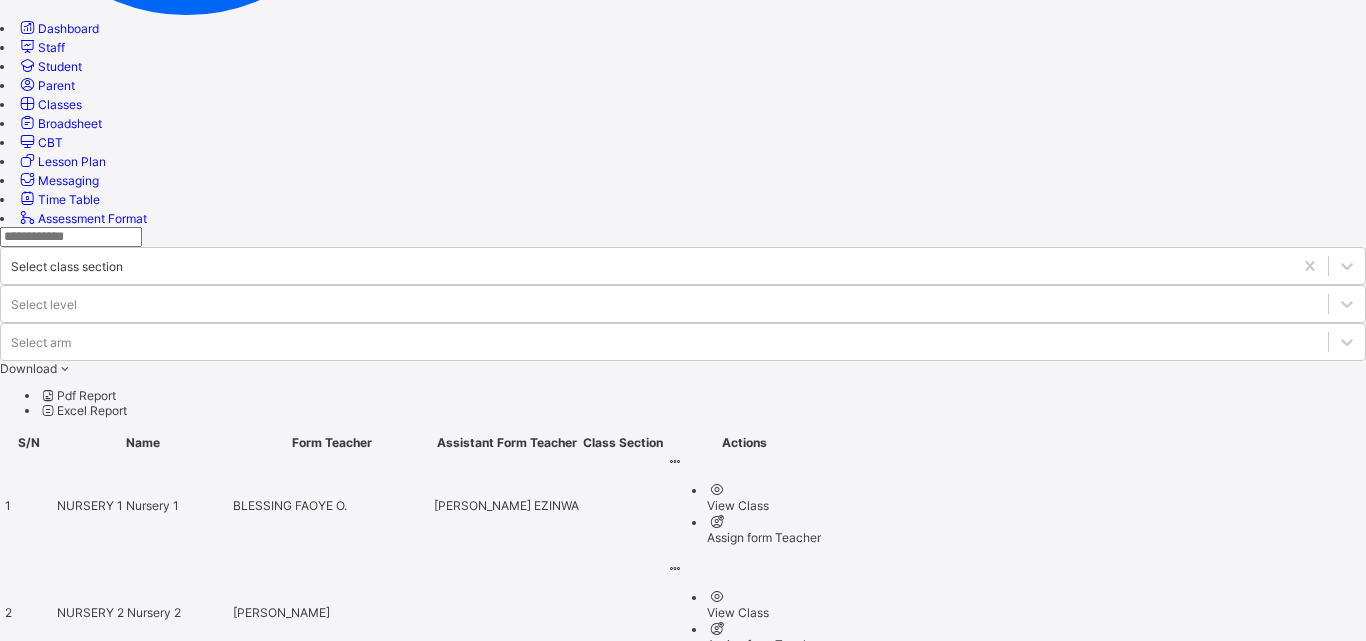 click on "[PERSON_NAME]" at bounding box center (58, 3386) 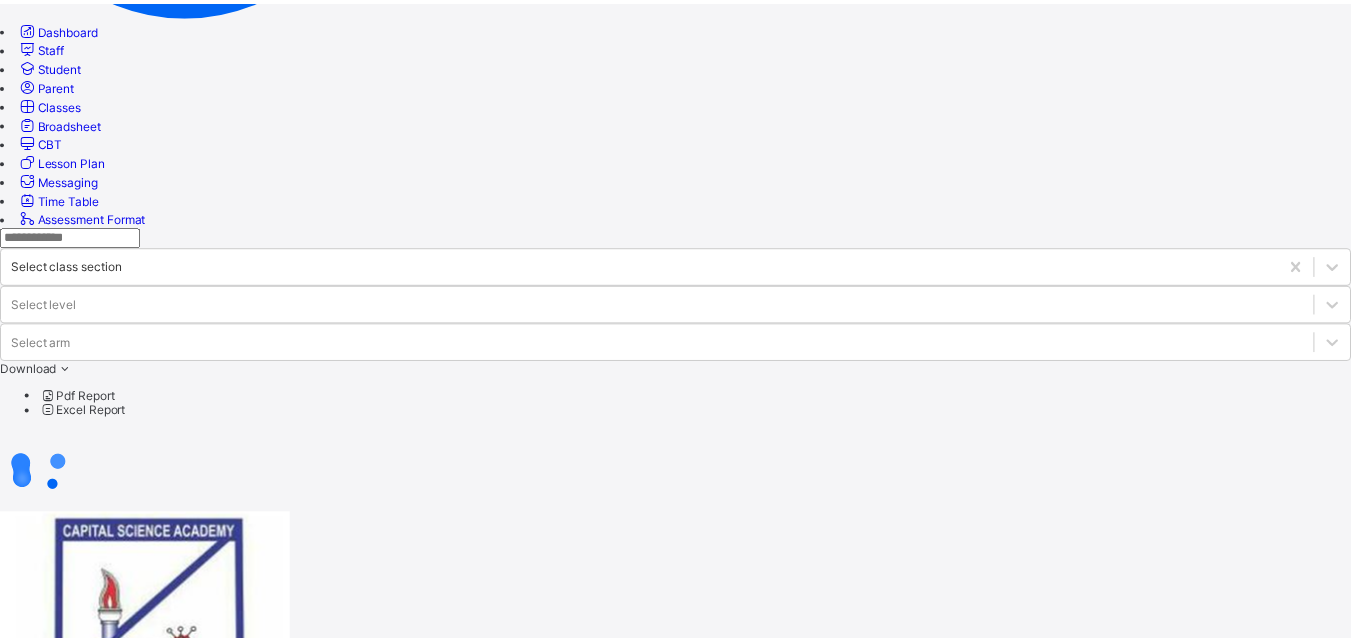 scroll, scrollTop: 0, scrollLeft: 0, axis: both 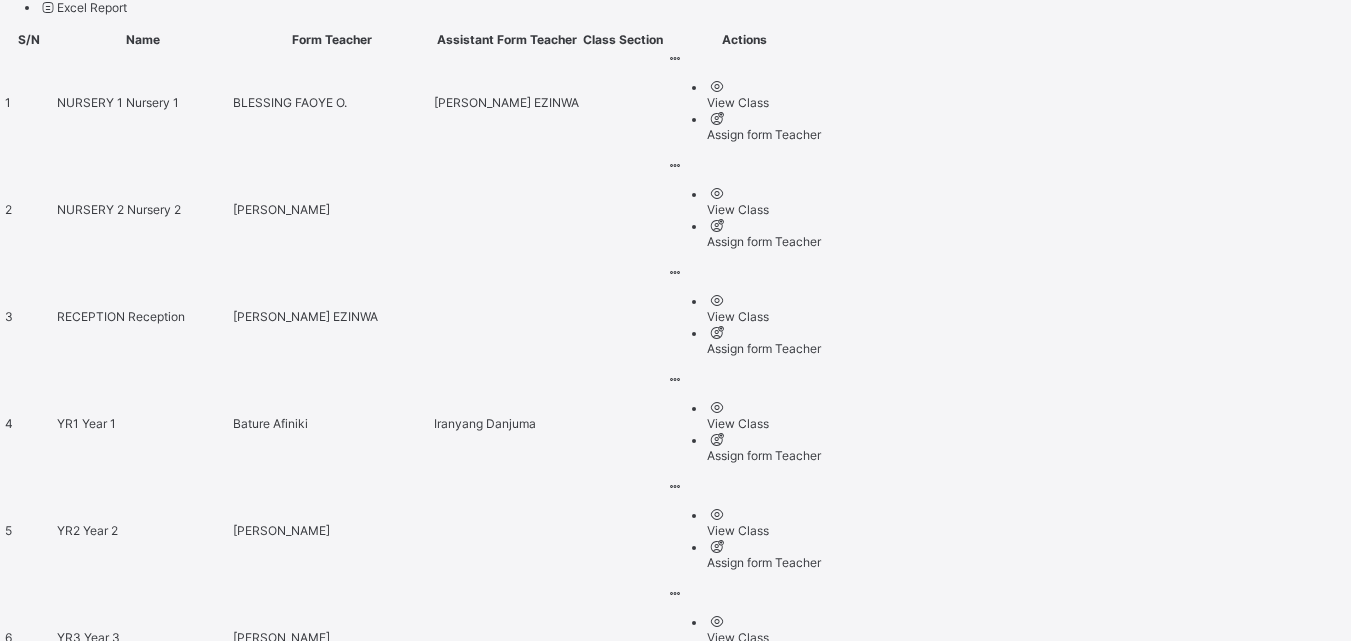 click on "Assign form Teacher" at bounding box center [764, 1846] 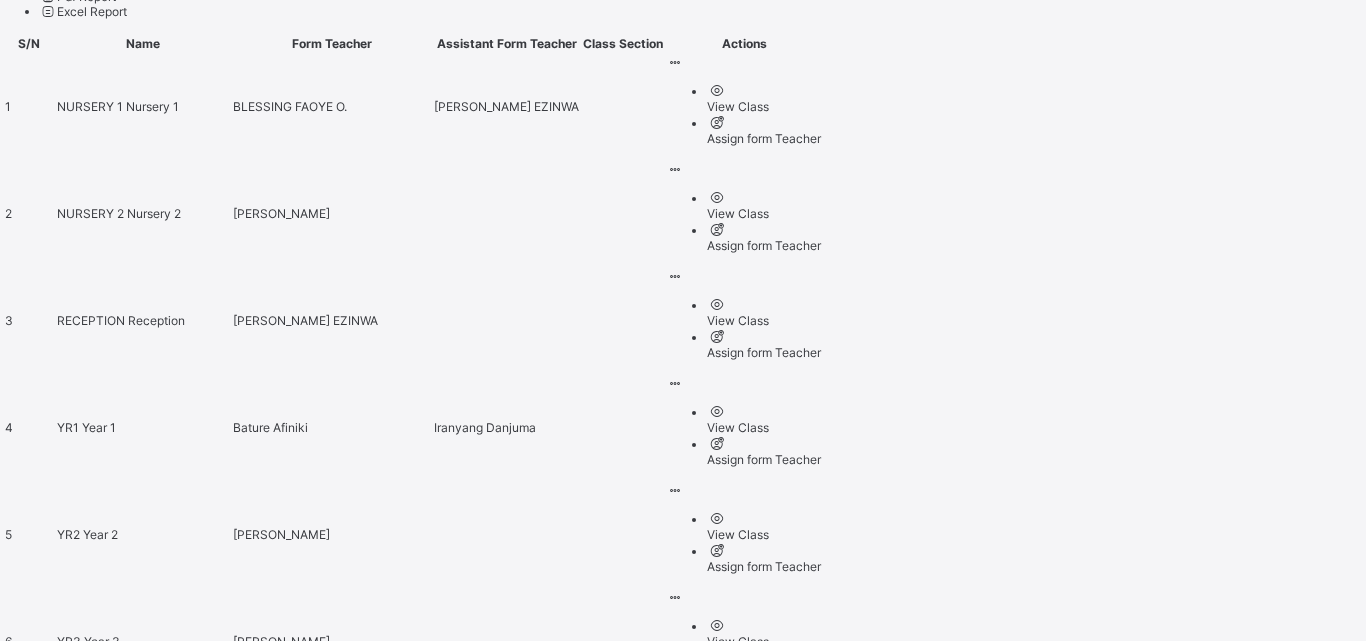 click on "[PERSON_NAME]" at bounding box center (59, 2962) 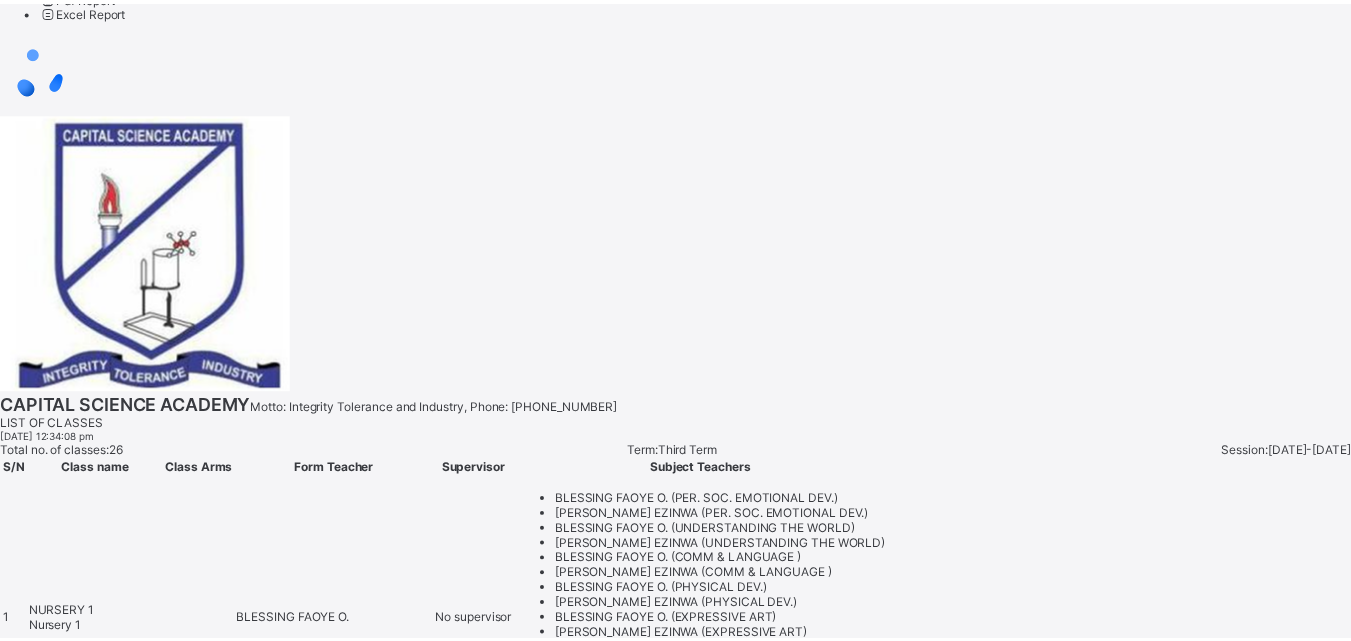 scroll, scrollTop: 0, scrollLeft: 0, axis: both 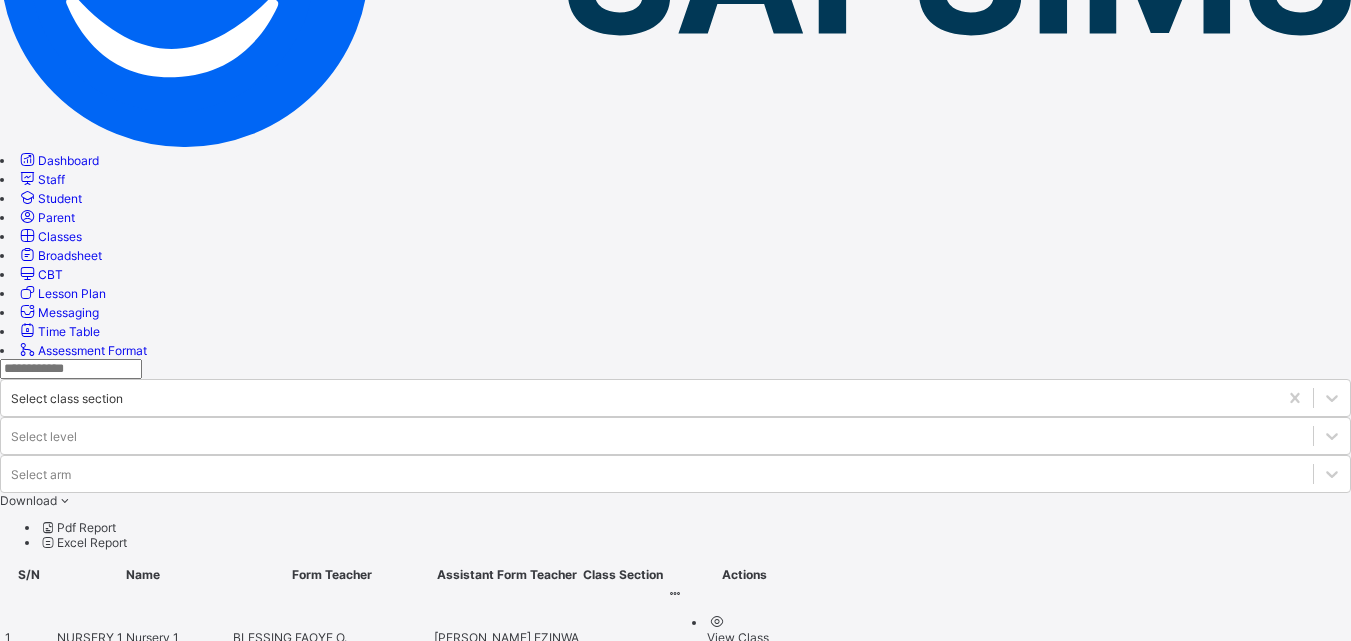 click on "YR5" at bounding box center (70, 1386) 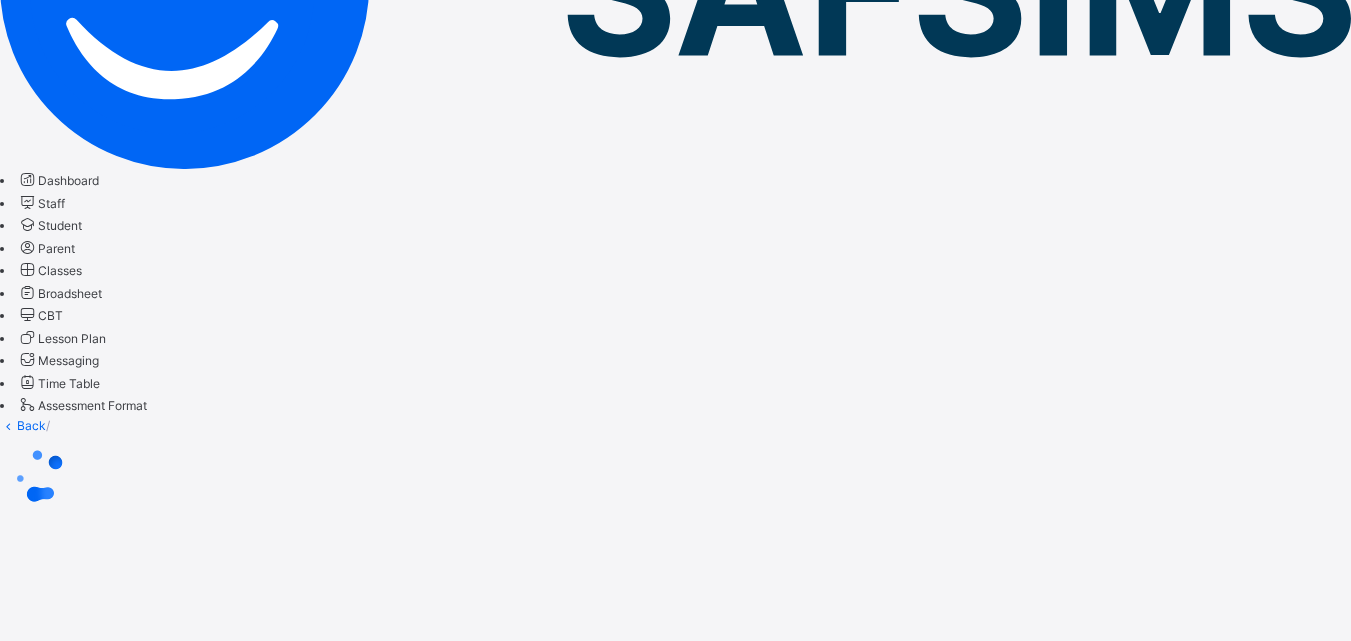 scroll, scrollTop: 0, scrollLeft: 0, axis: both 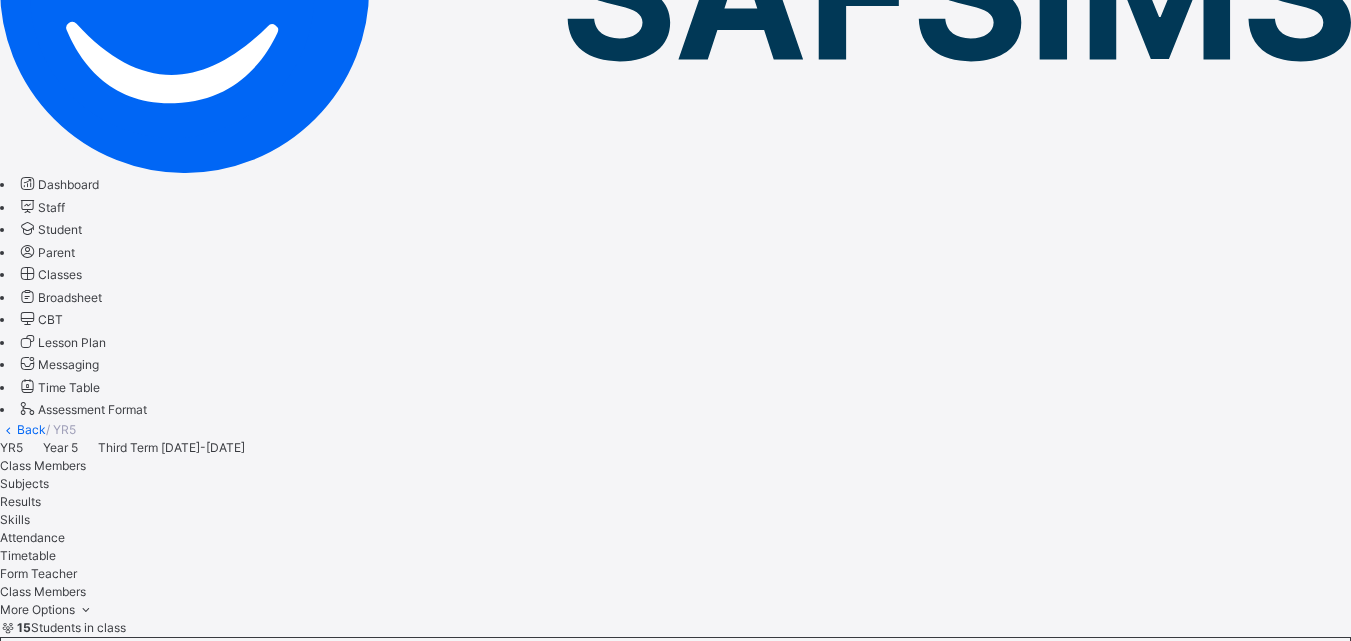 click on "Subjects" at bounding box center (24, 483) 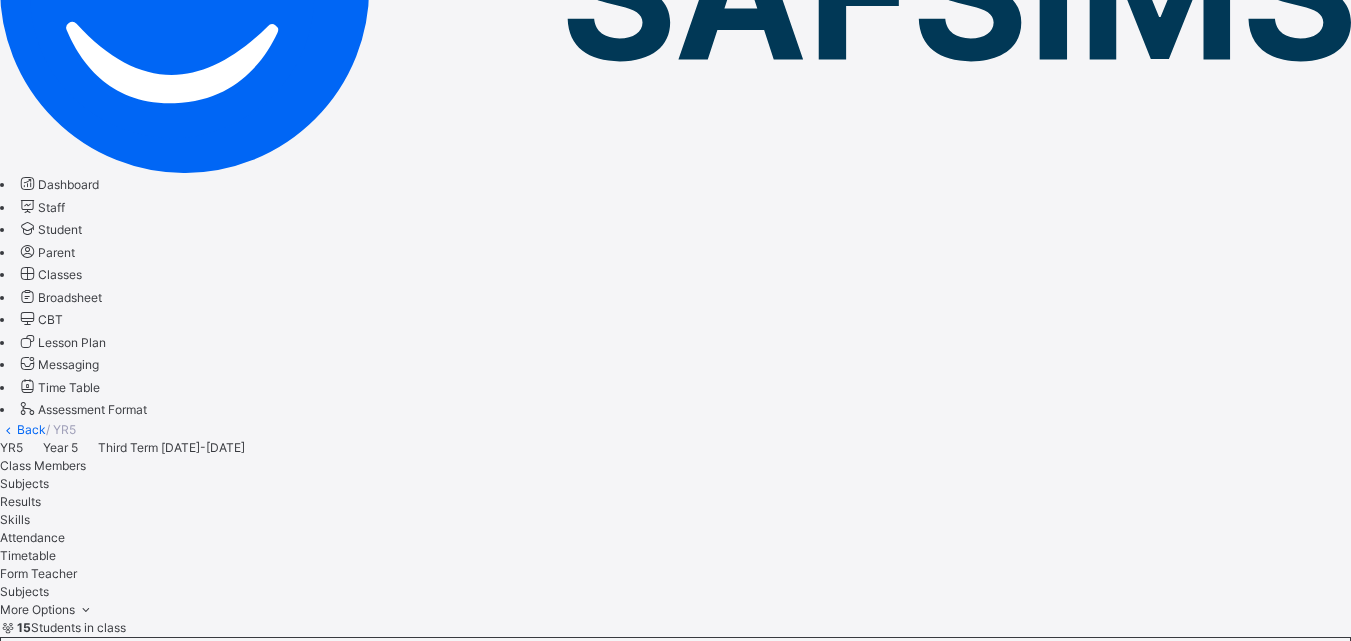 click on "Assess Students" at bounding box center (442, 3743) 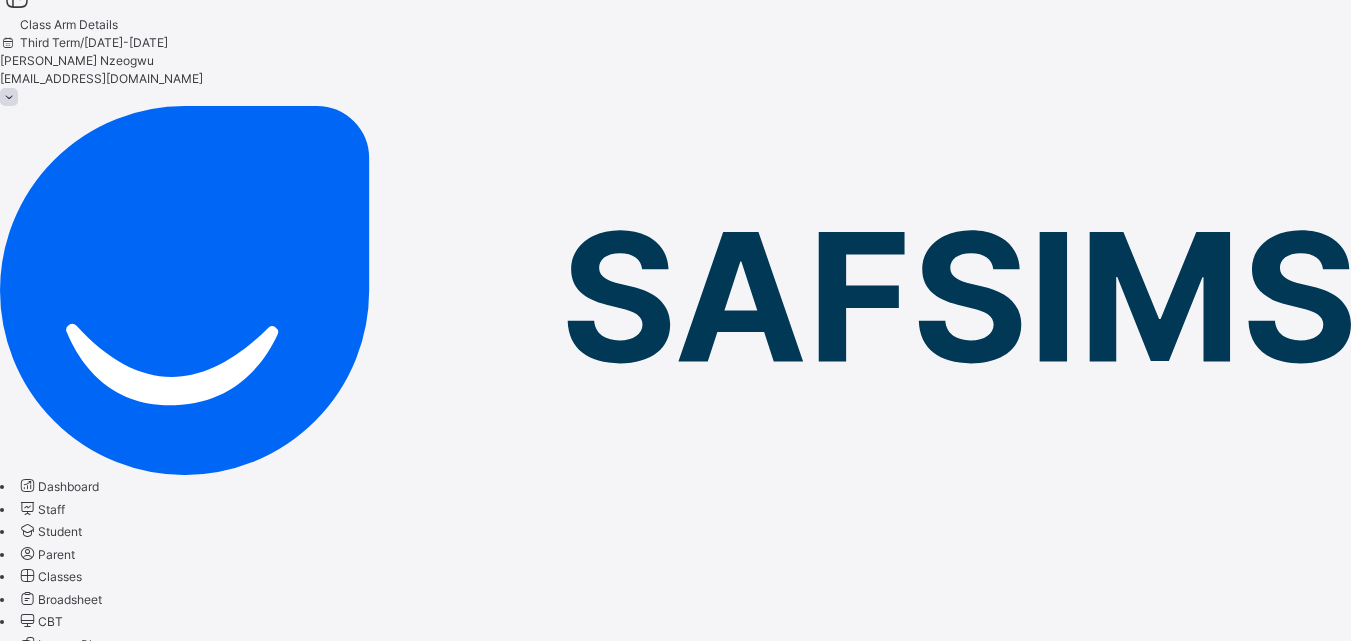 scroll, scrollTop: 13, scrollLeft: 0, axis: vertical 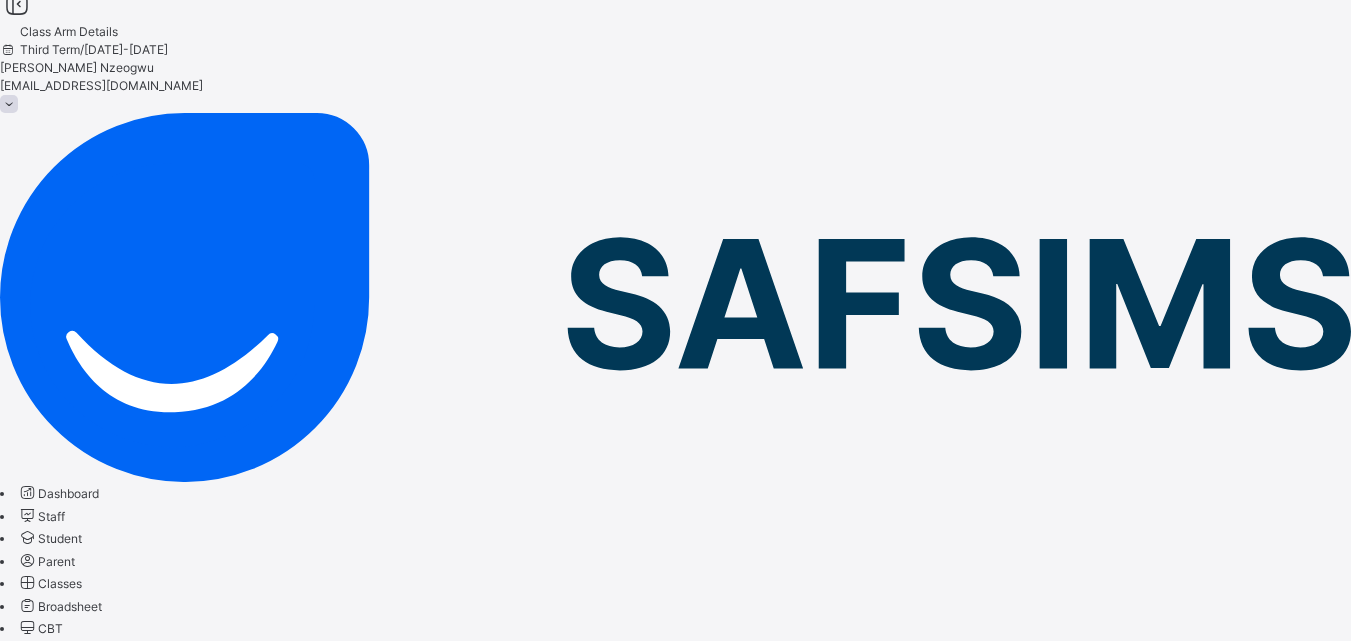 click on "Back" at bounding box center (31, 738) 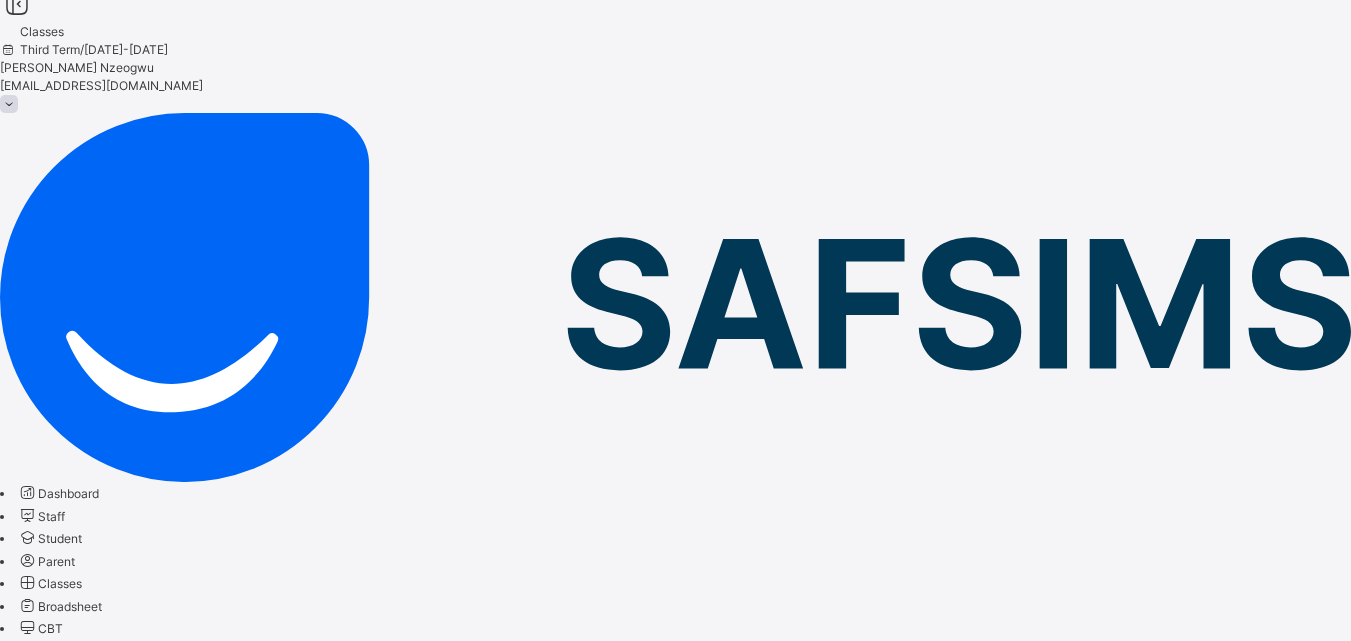 scroll, scrollTop: 0, scrollLeft: 0, axis: both 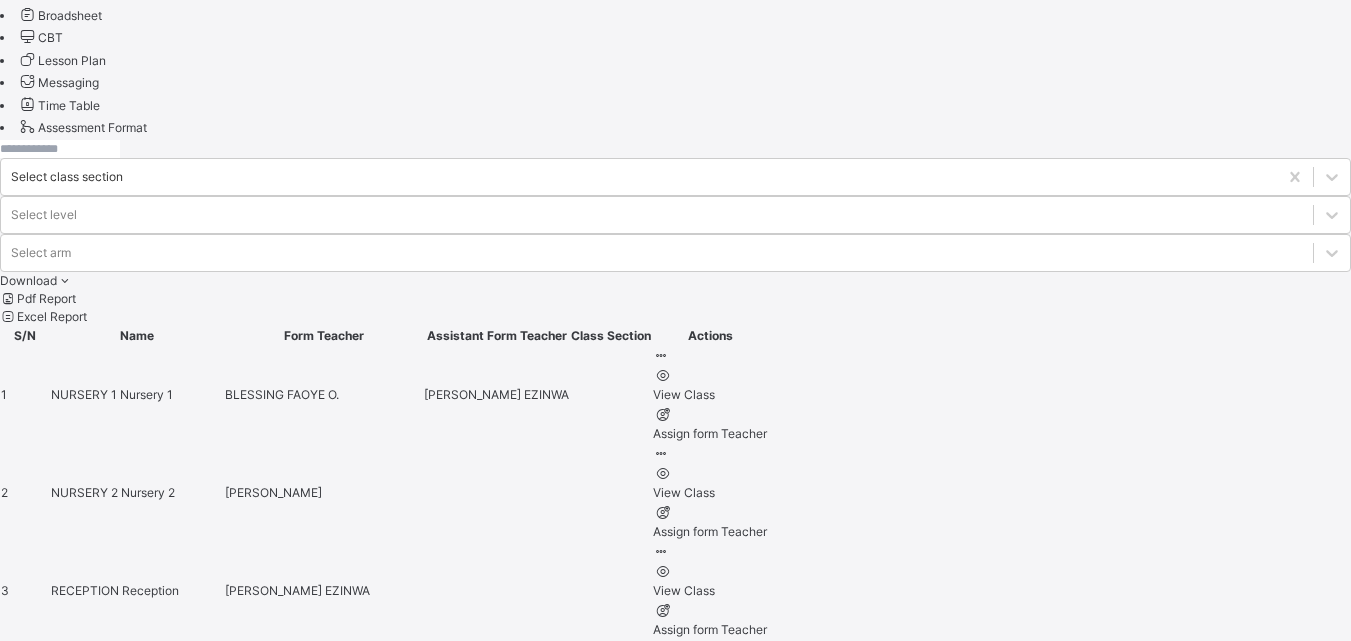 click on "JS1   A" at bounding box center (68, 1178) 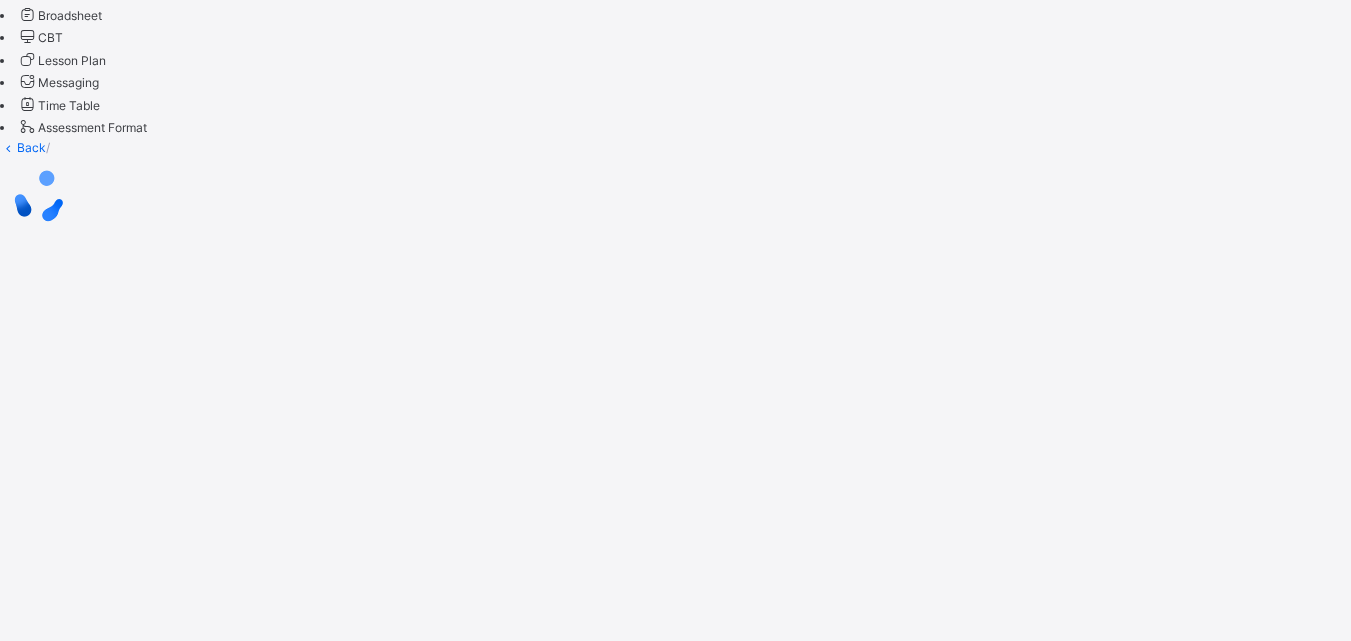 scroll, scrollTop: 0, scrollLeft: 0, axis: both 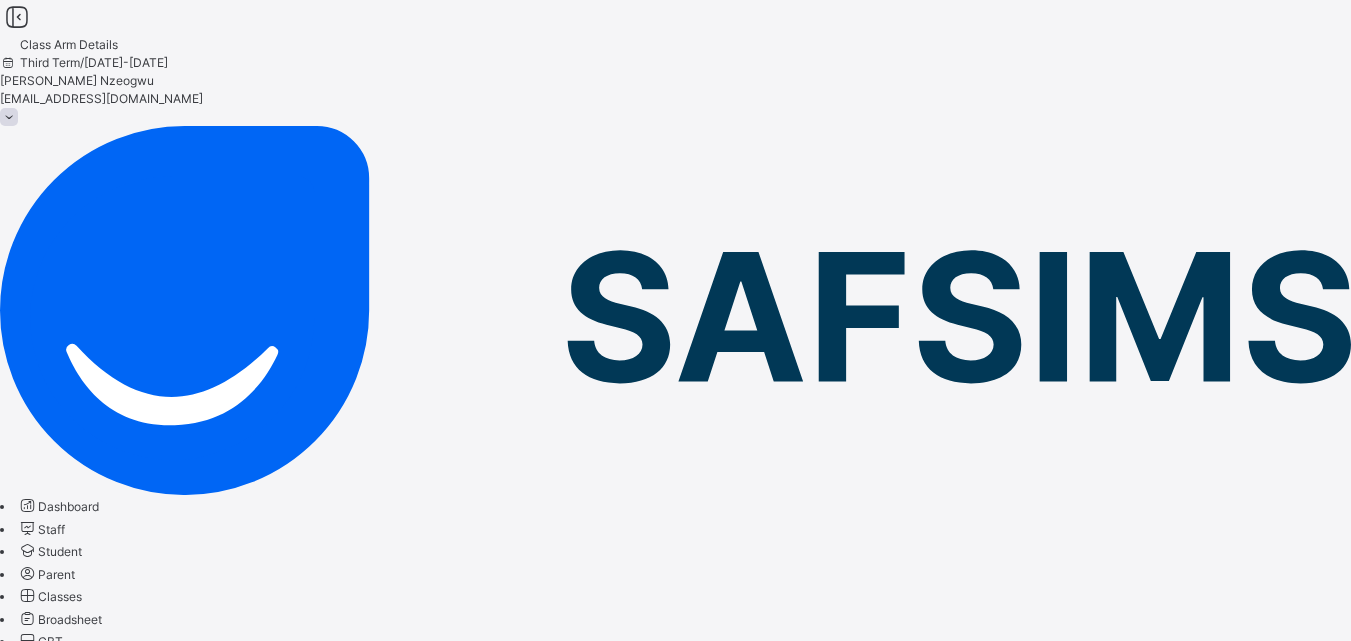 click on "Back  / JS1 A" at bounding box center [675, 752] 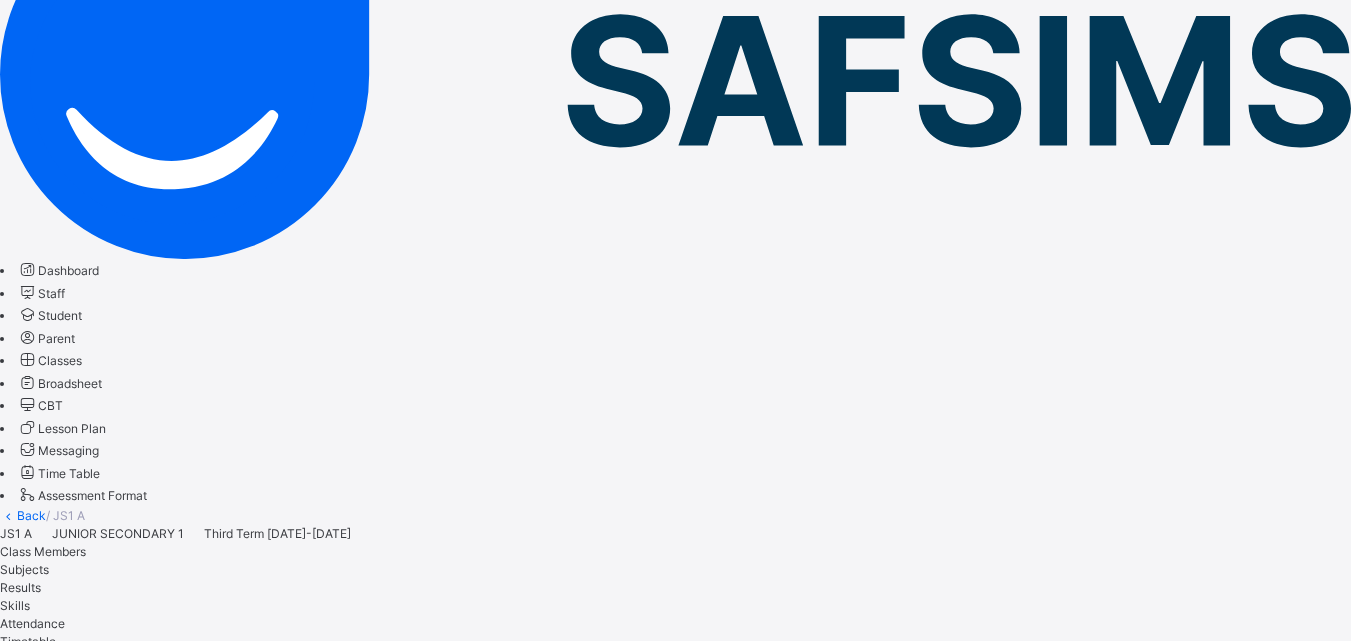 scroll, scrollTop: 268, scrollLeft: 0, axis: vertical 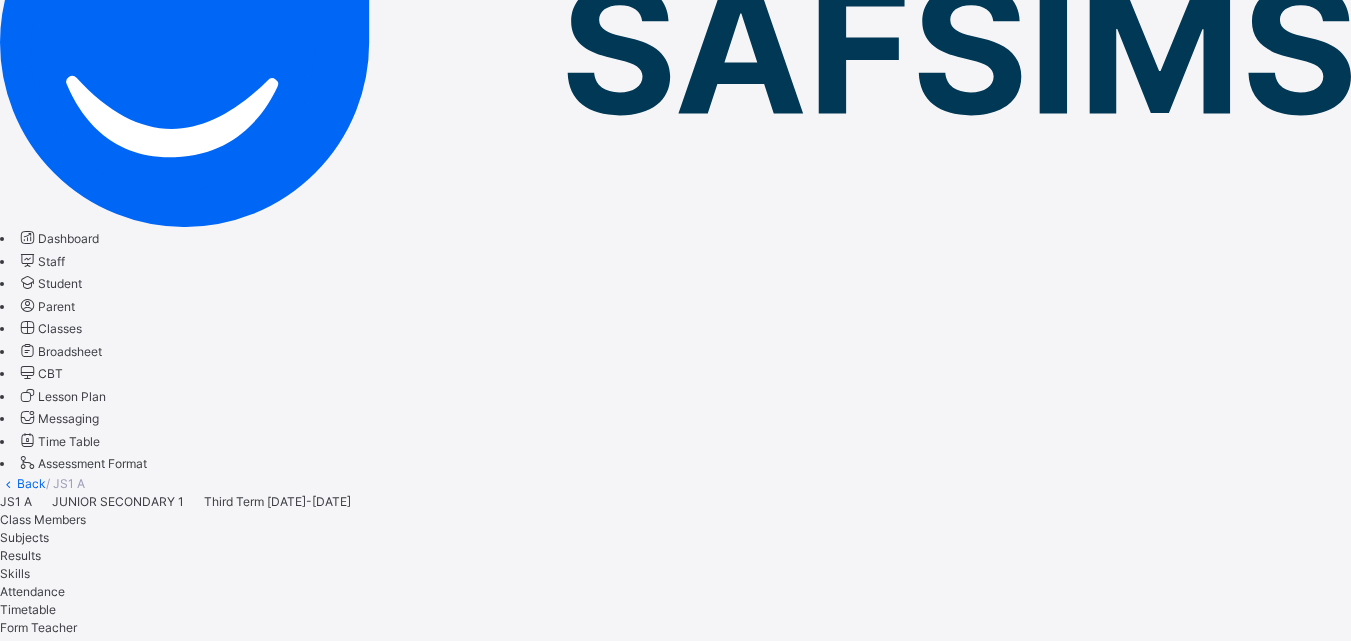 click on "Subjects" at bounding box center (24, 537) 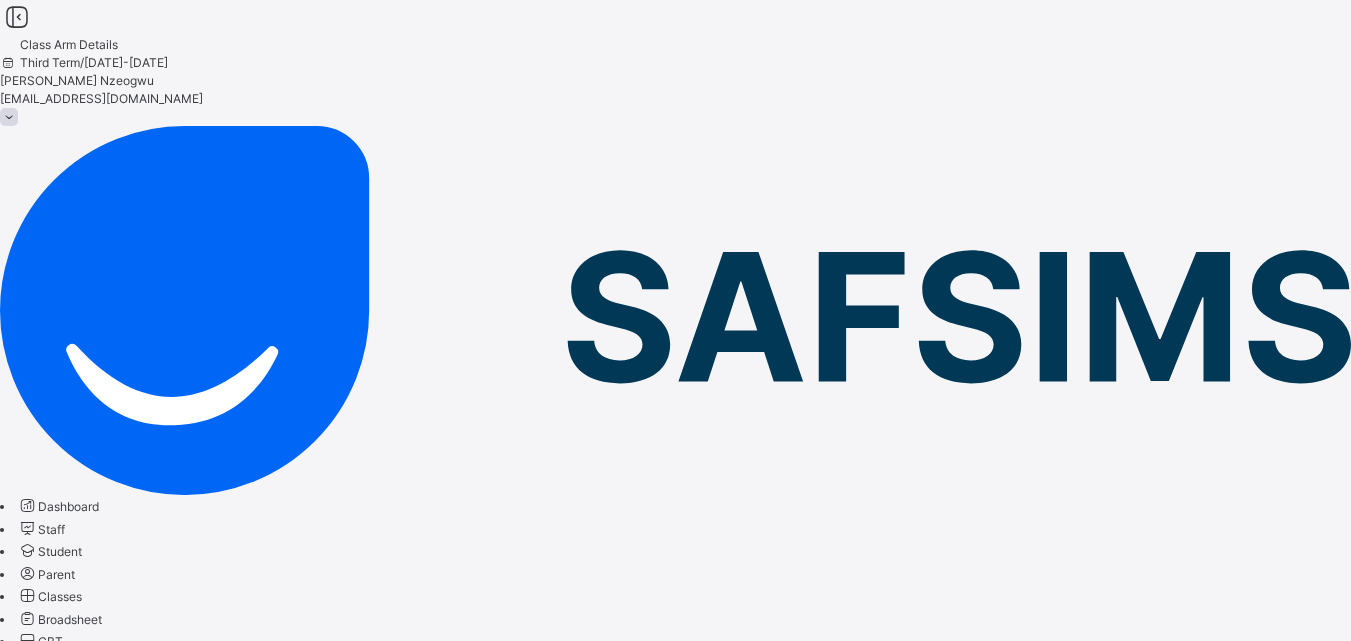 click on "Back" at bounding box center (31, 751) 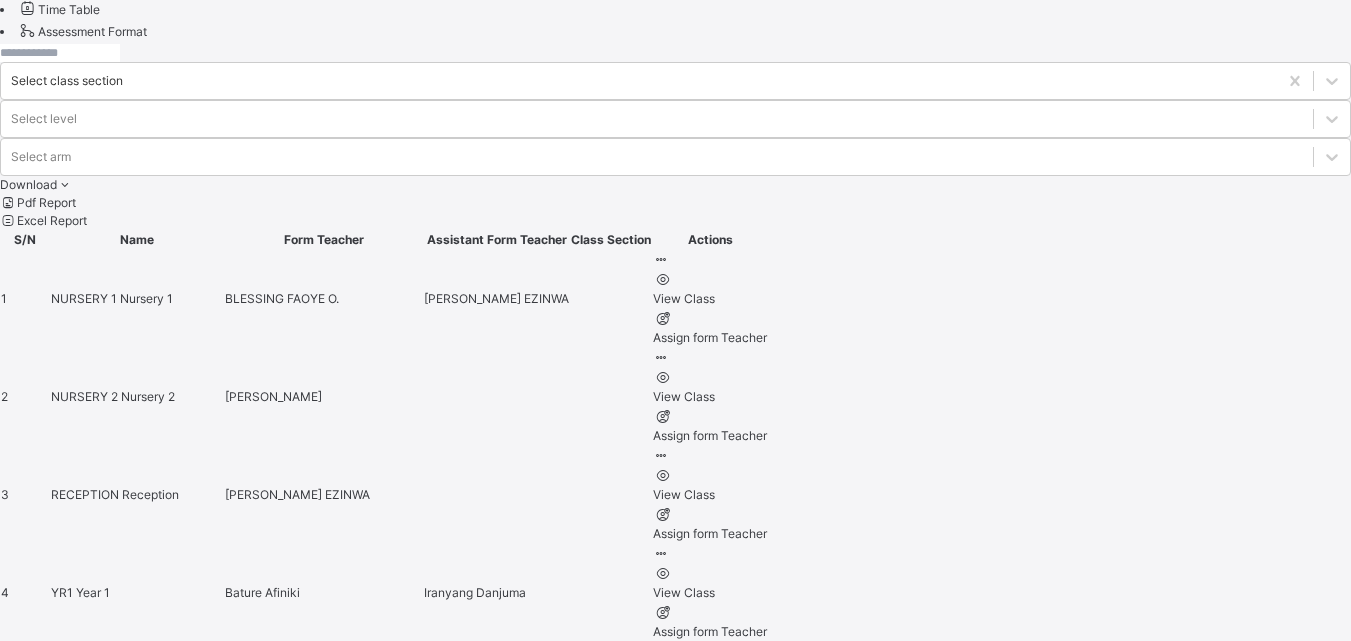 scroll, scrollTop: 713, scrollLeft: 0, axis: vertical 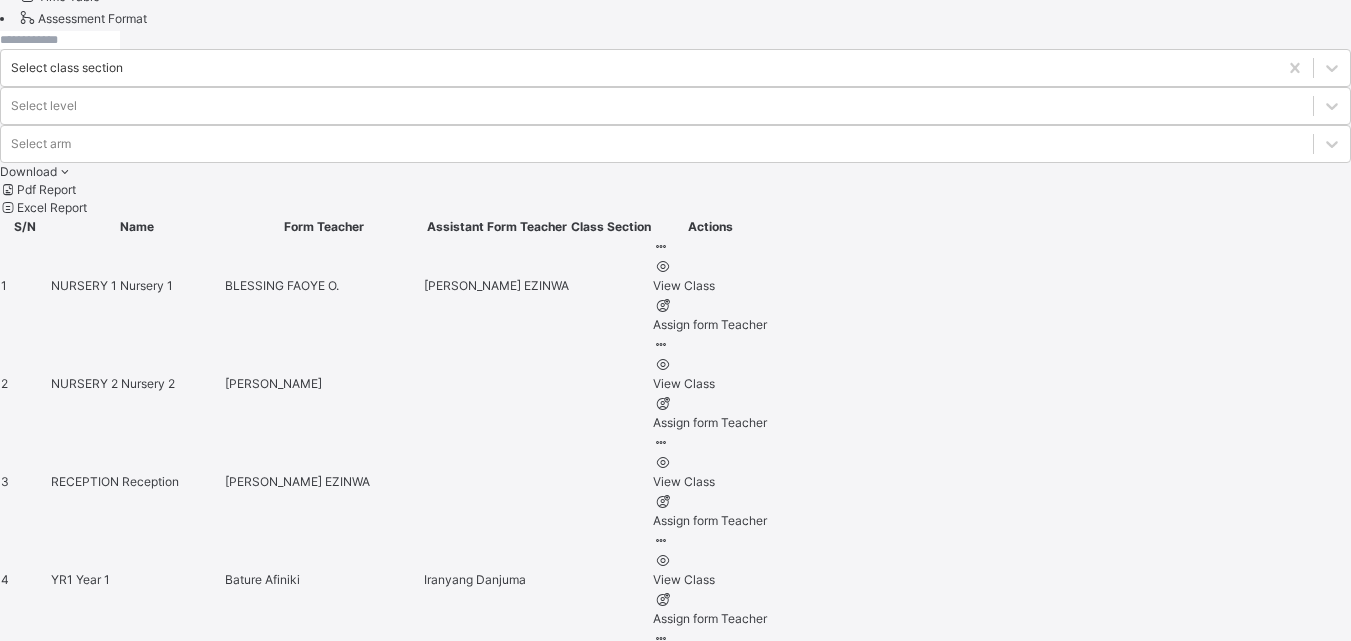 click on "JS1   B" at bounding box center (68, 1167) 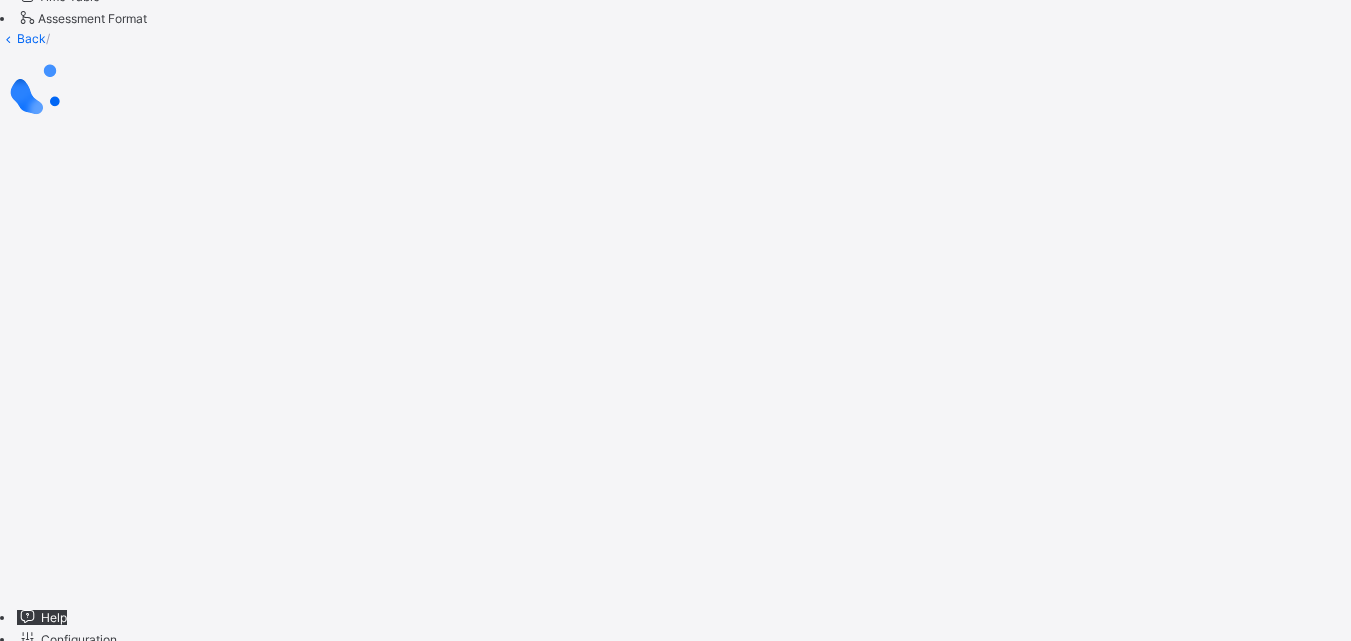 scroll, scrollTop: 0, scrollLeft: 0, axis: both 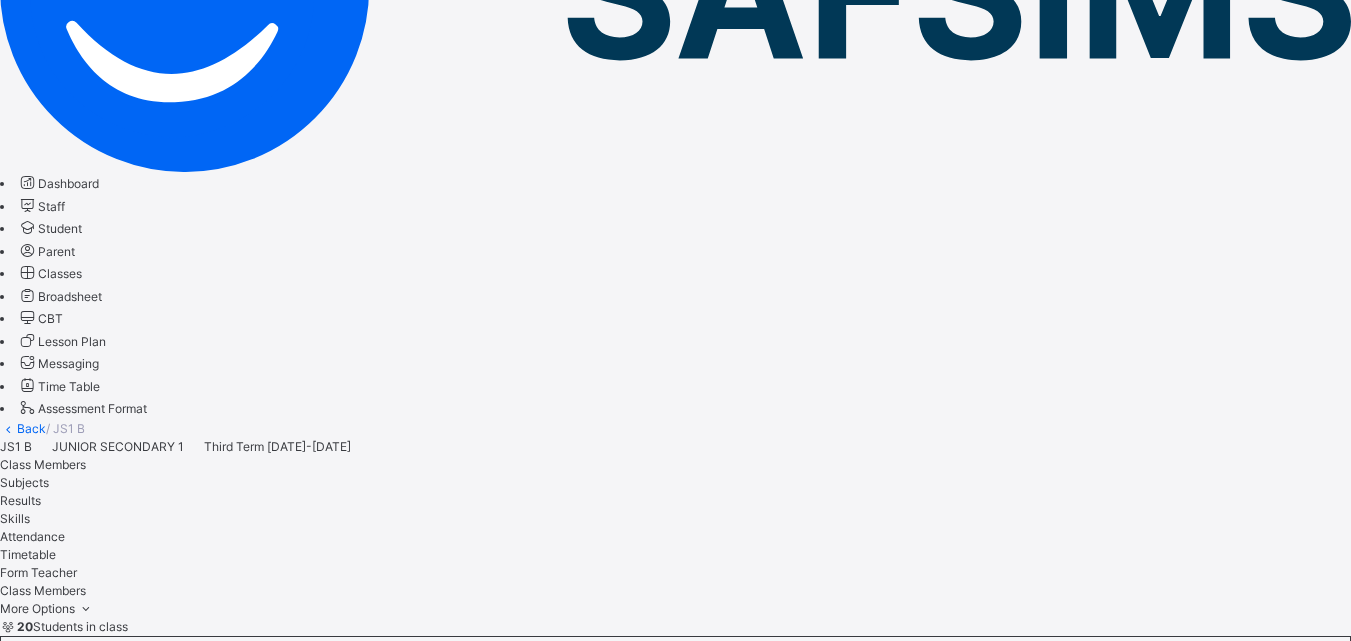 click on "Subjects" at bounding box center [24, 482] 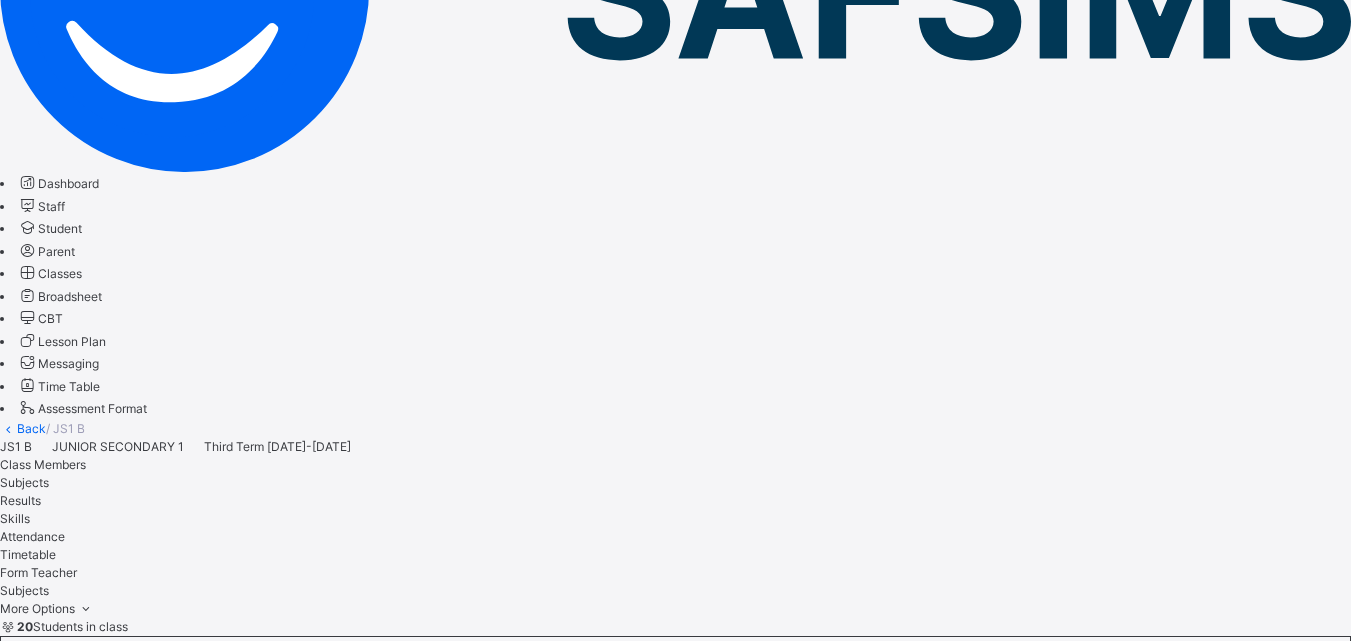 click on "Assess Students" at bounding box center [448, 4527] 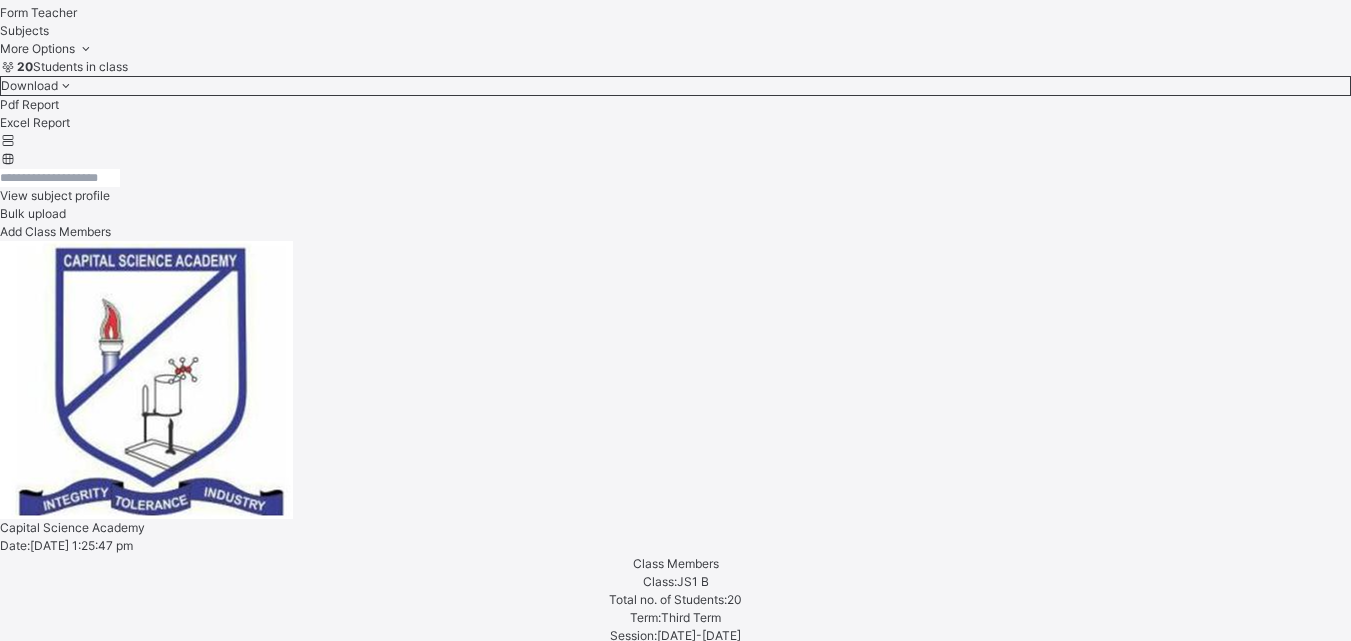 scroll, scrollTop: 1523, scrollLeft: 0, axis: vertical 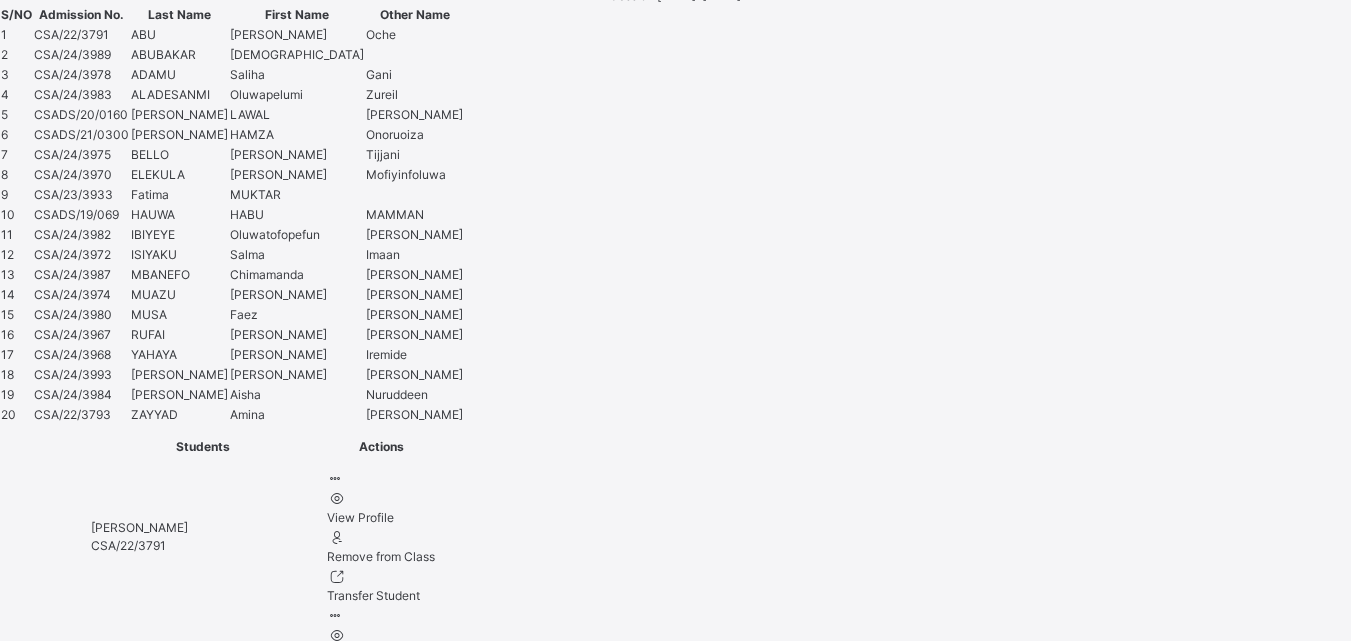 click at bounding box center [295, 6937] 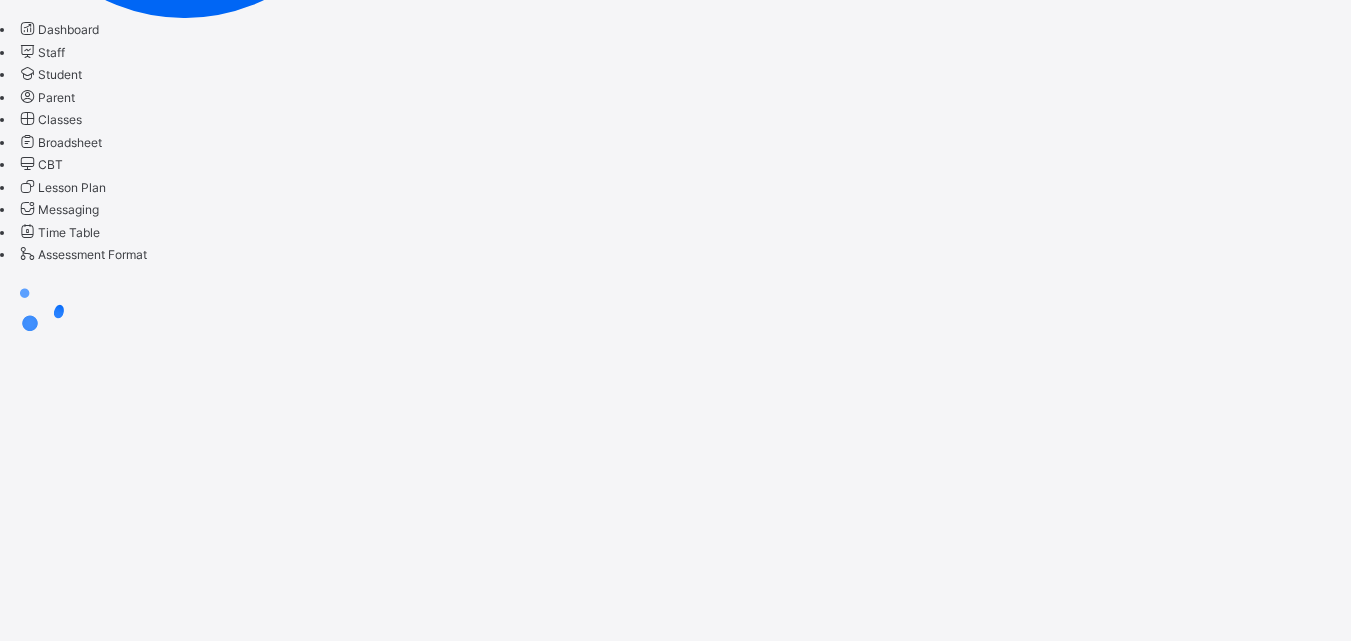 scroll, scrollTop: 0, scrollLeft: 0, axis: both 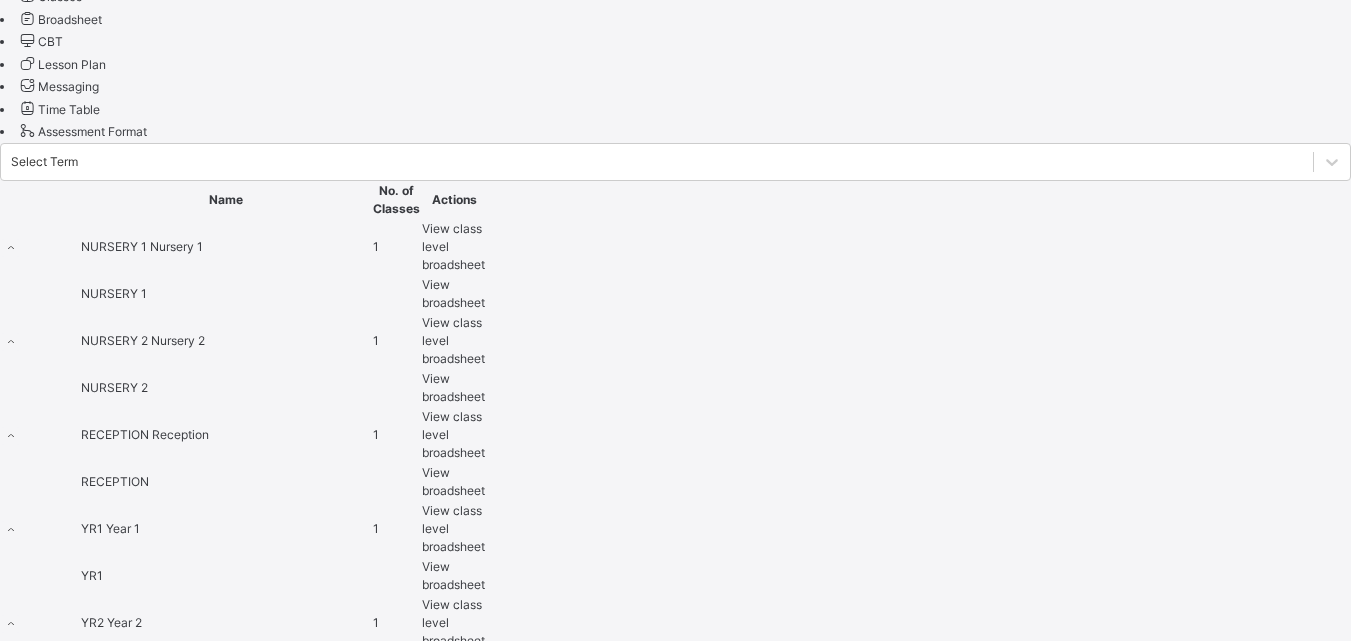 click on "View broadsheet" at bounding box center [453, 951] 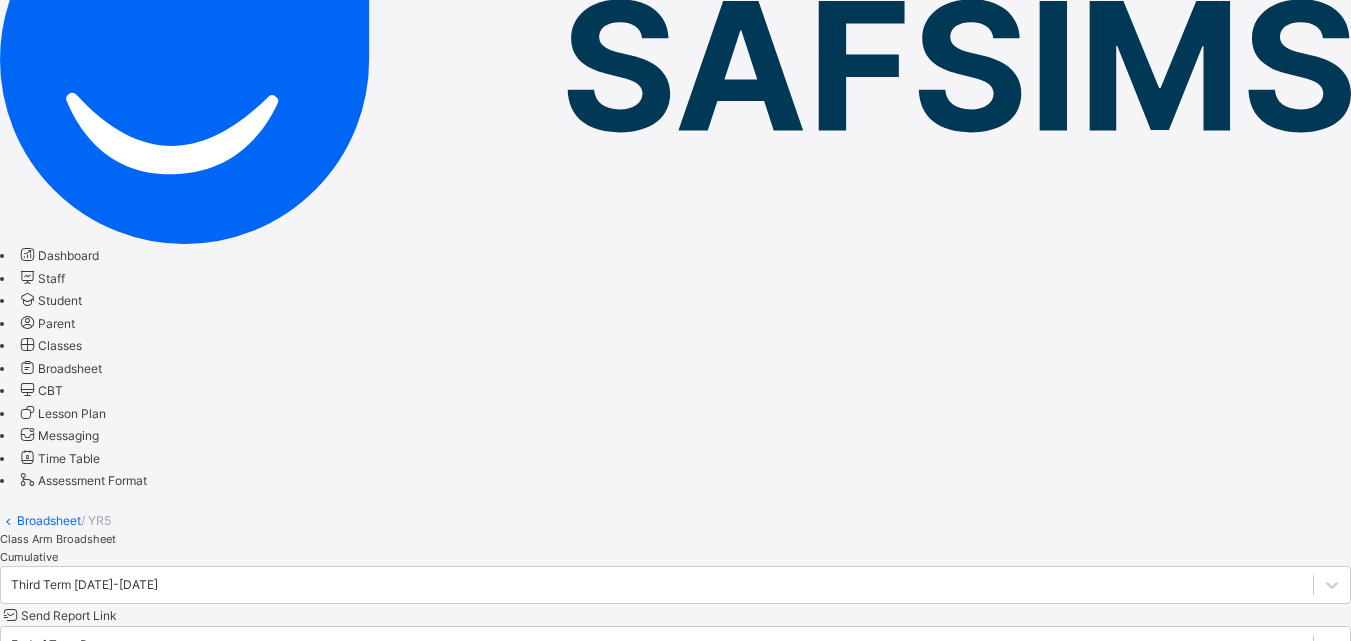 scroll, scrollTop: 293, scrollLeft: 0, axis: vertical 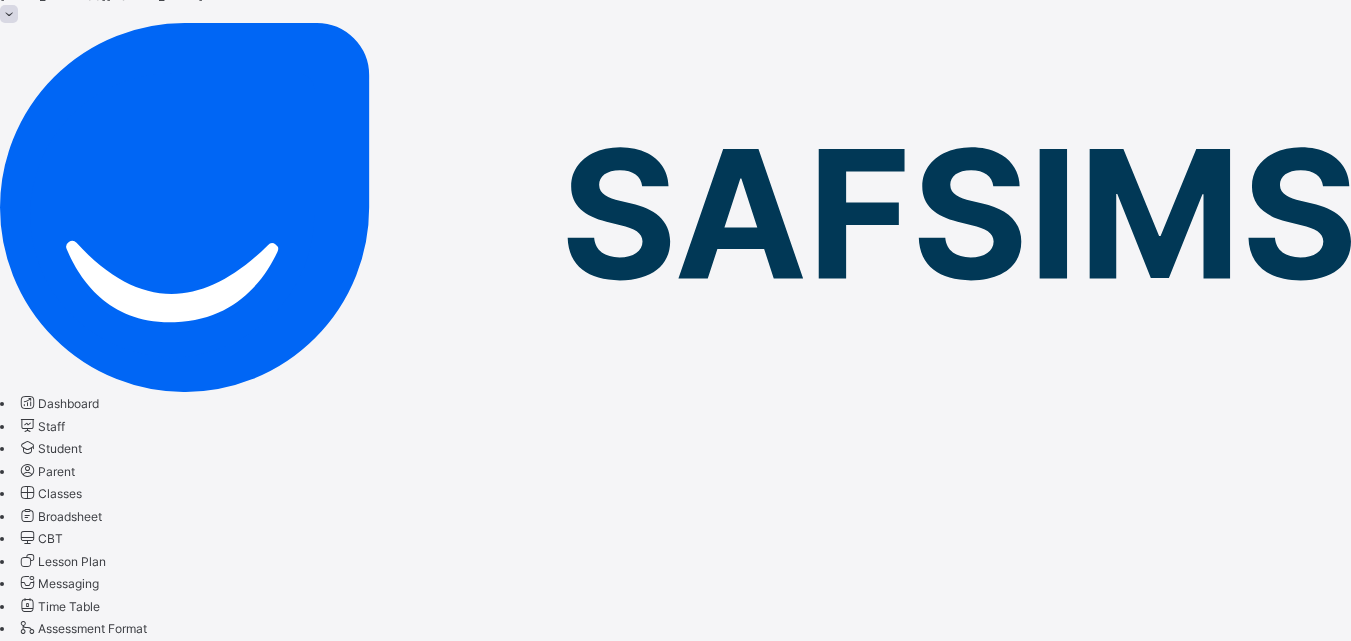 click on "Bulk Download Reportsheet" at bounding box center (78, 820) 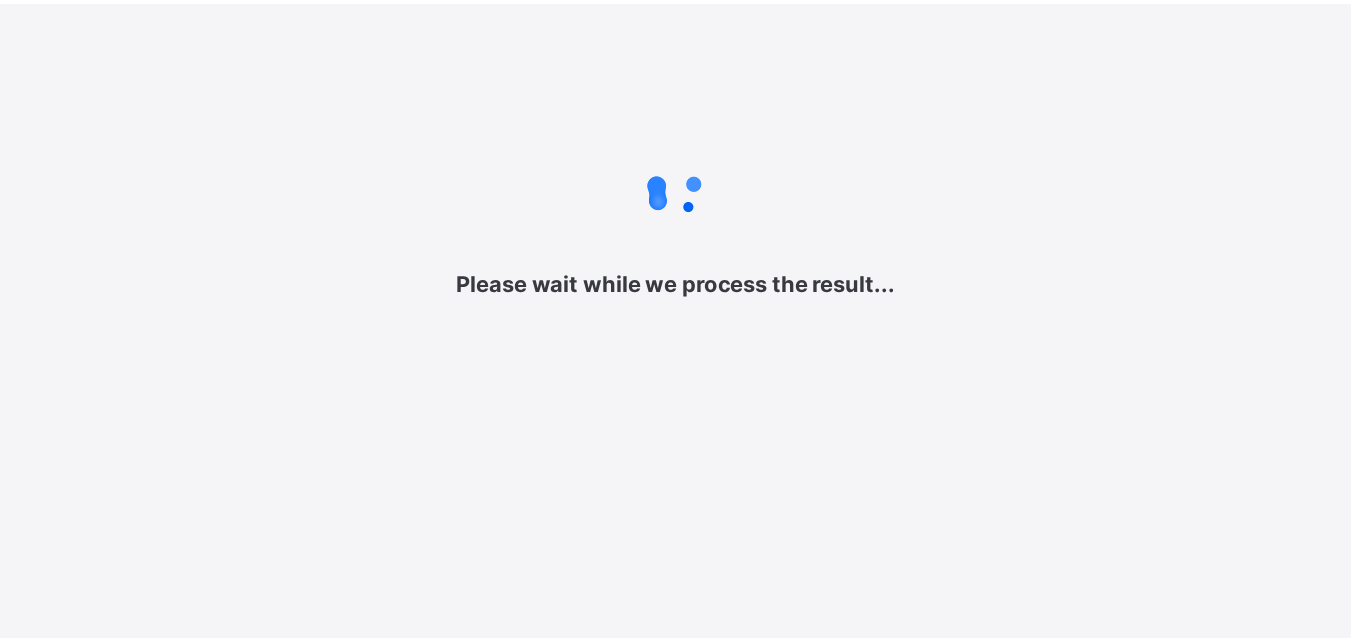 scroll, scrollTop: 0, scrollLeft: 0, axis: both 